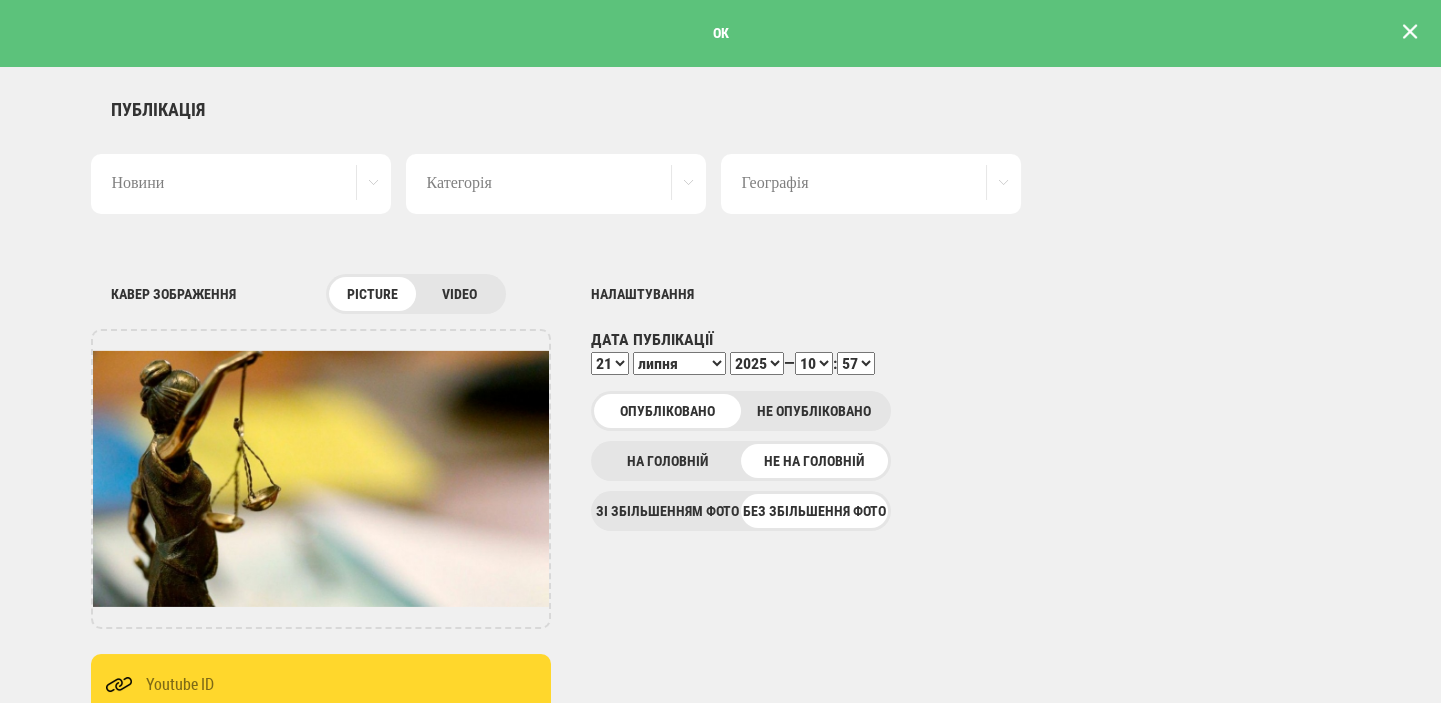 scroll, scrollTop: 0, scrollLeft: 0, axis: both 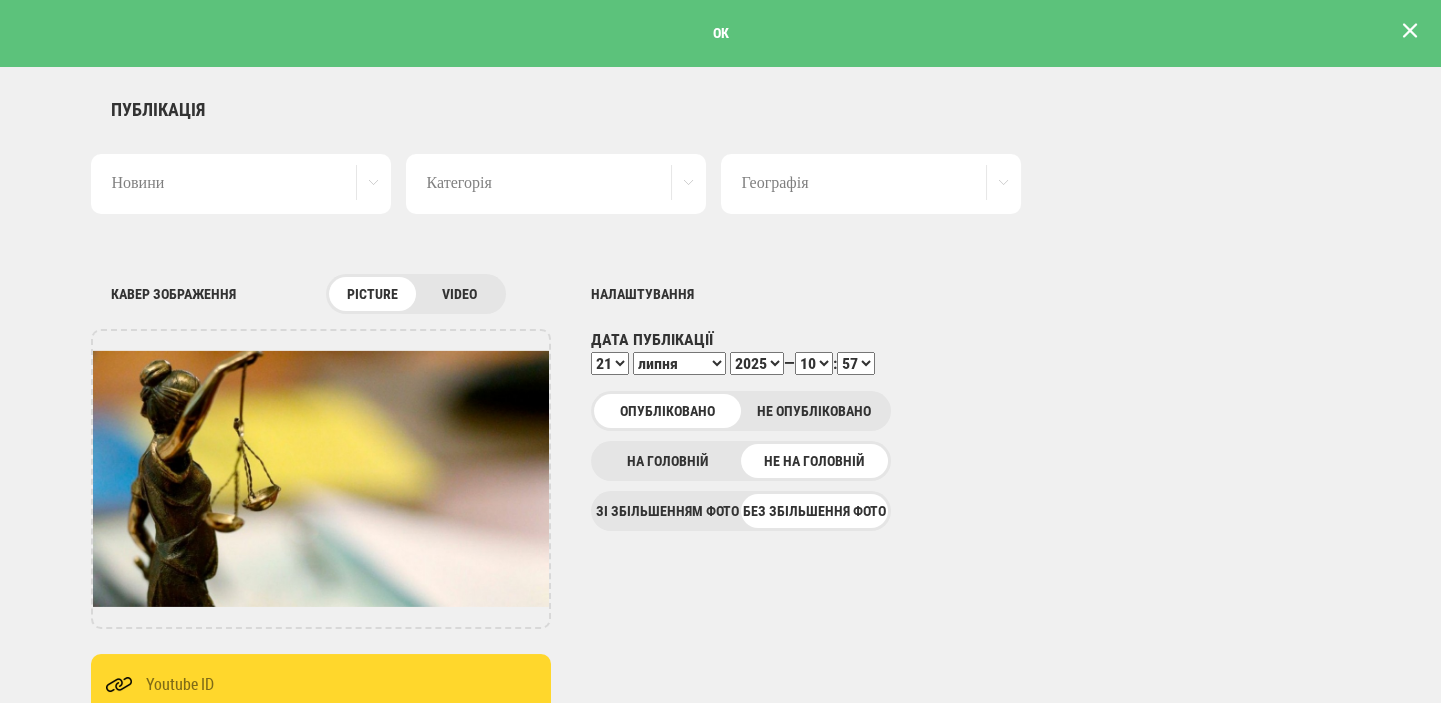 click at bounding box center (1410, 31) 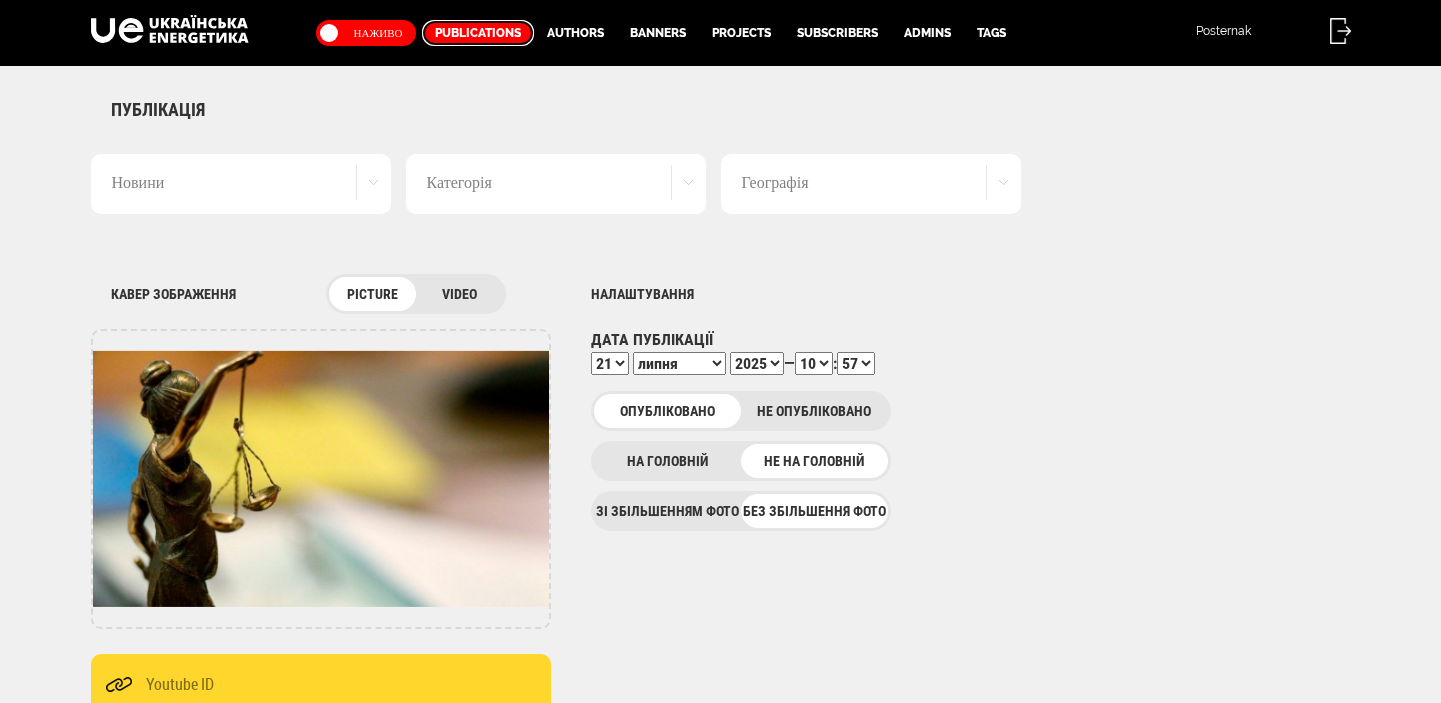 click on "Publications" at bounding box center (478, 33) 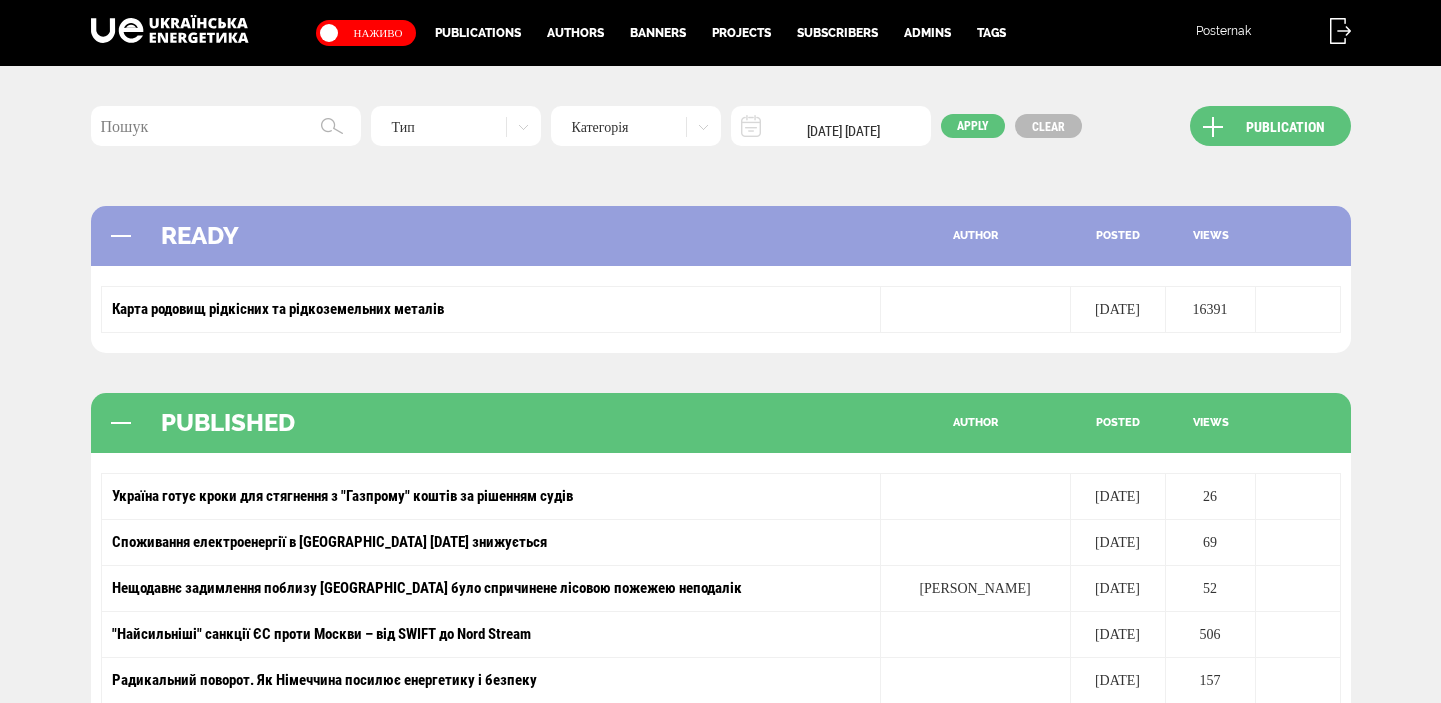 scroll, scrollTop: 0, scrollLeft: 0, axis: both 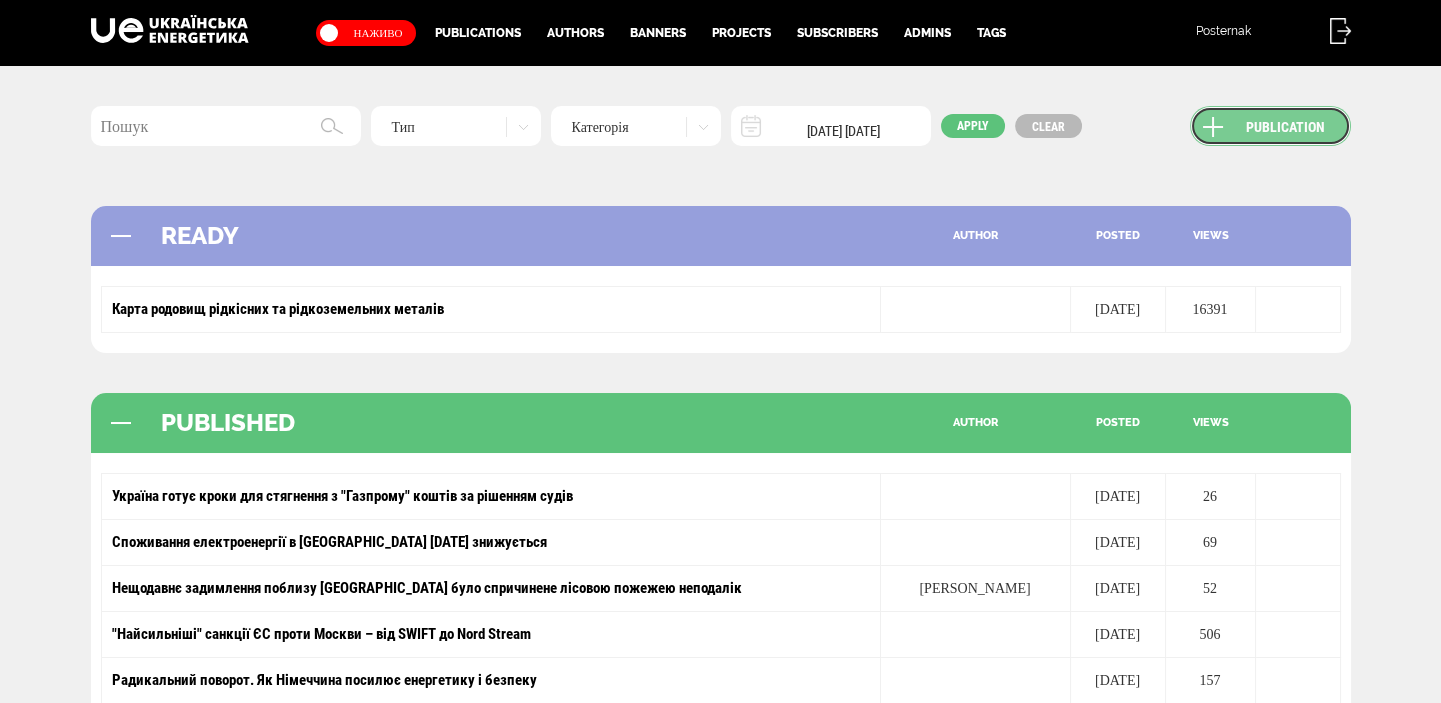 click on "Publication" at bounding box center [1270, 126] 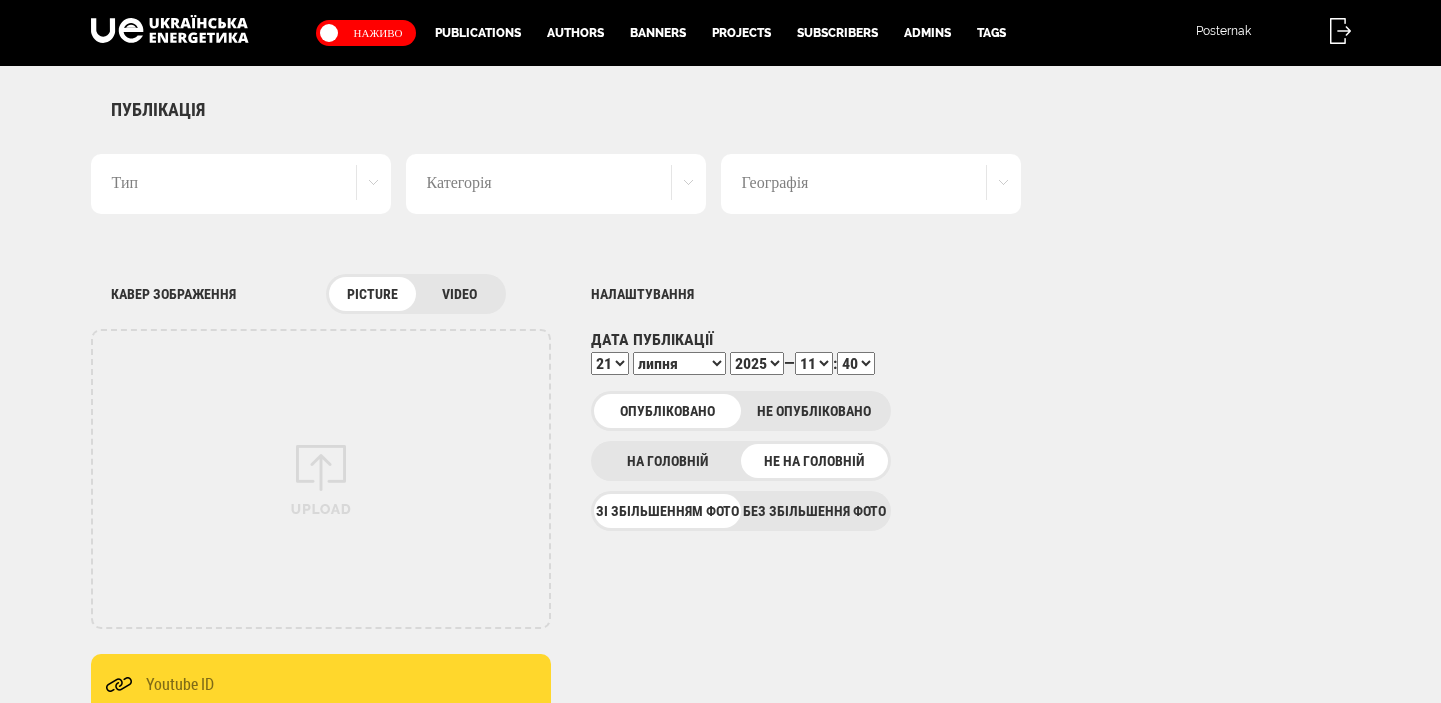 scroll, scrollTop: 0, scrollLeft: 0, axis: both 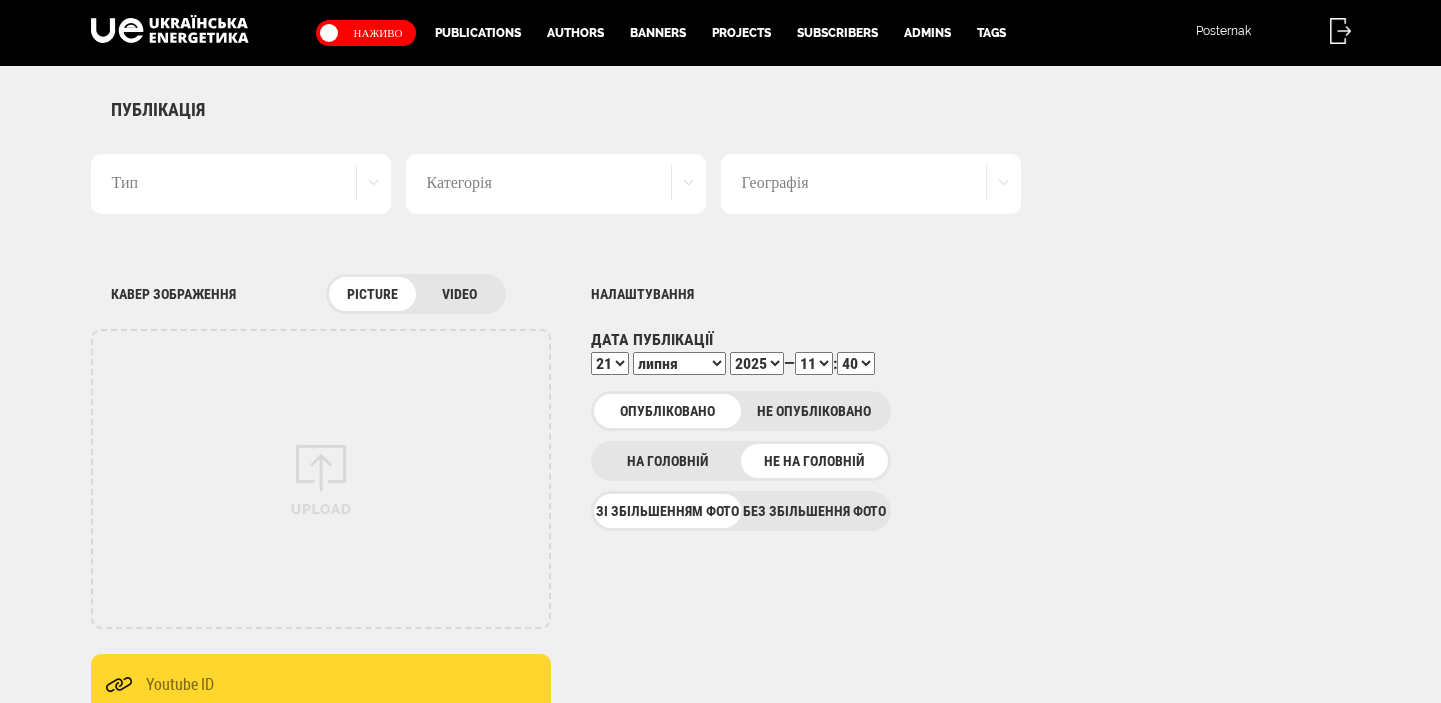 click on "Без збільшення фото" at bounding box center (814, 511) 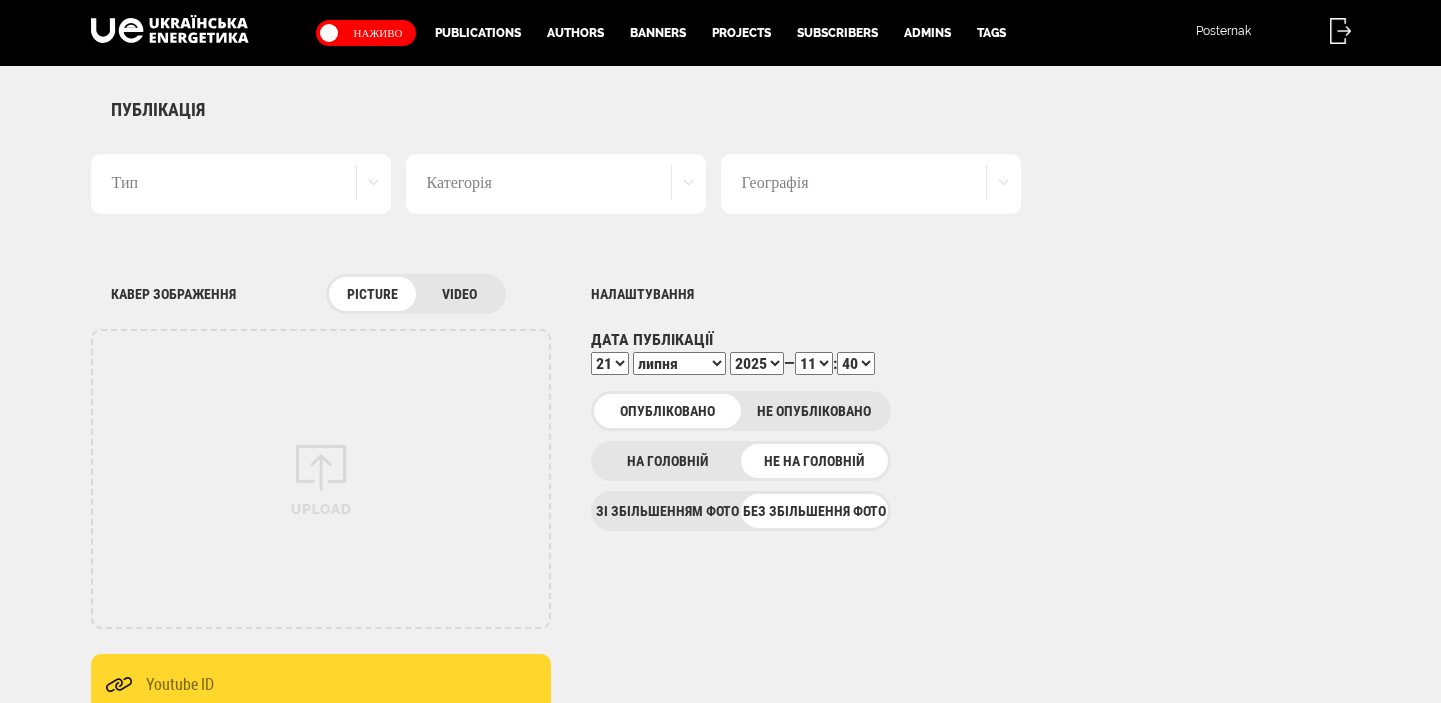 scroll, scrollTop: 0, scrollLeft: 0, axis: both 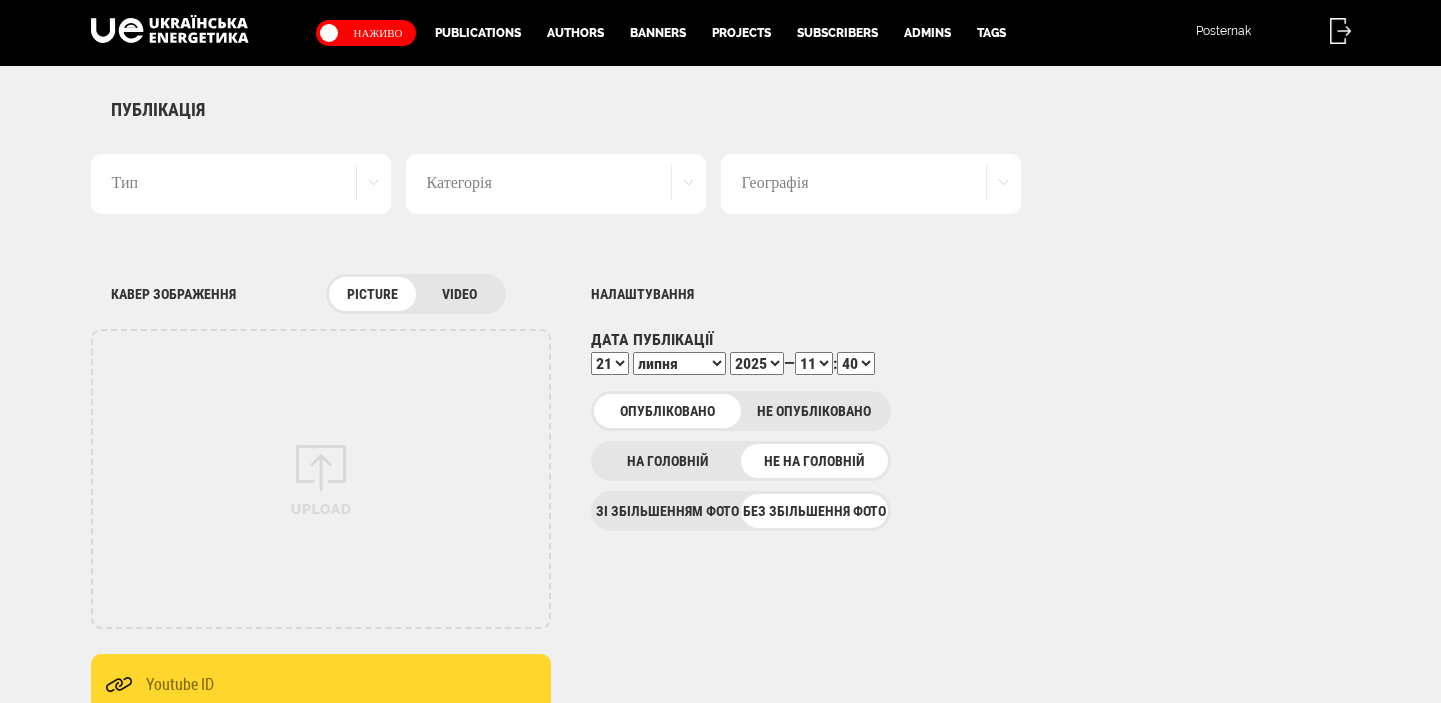 click on "Тип" at bounding box center [241, 184] 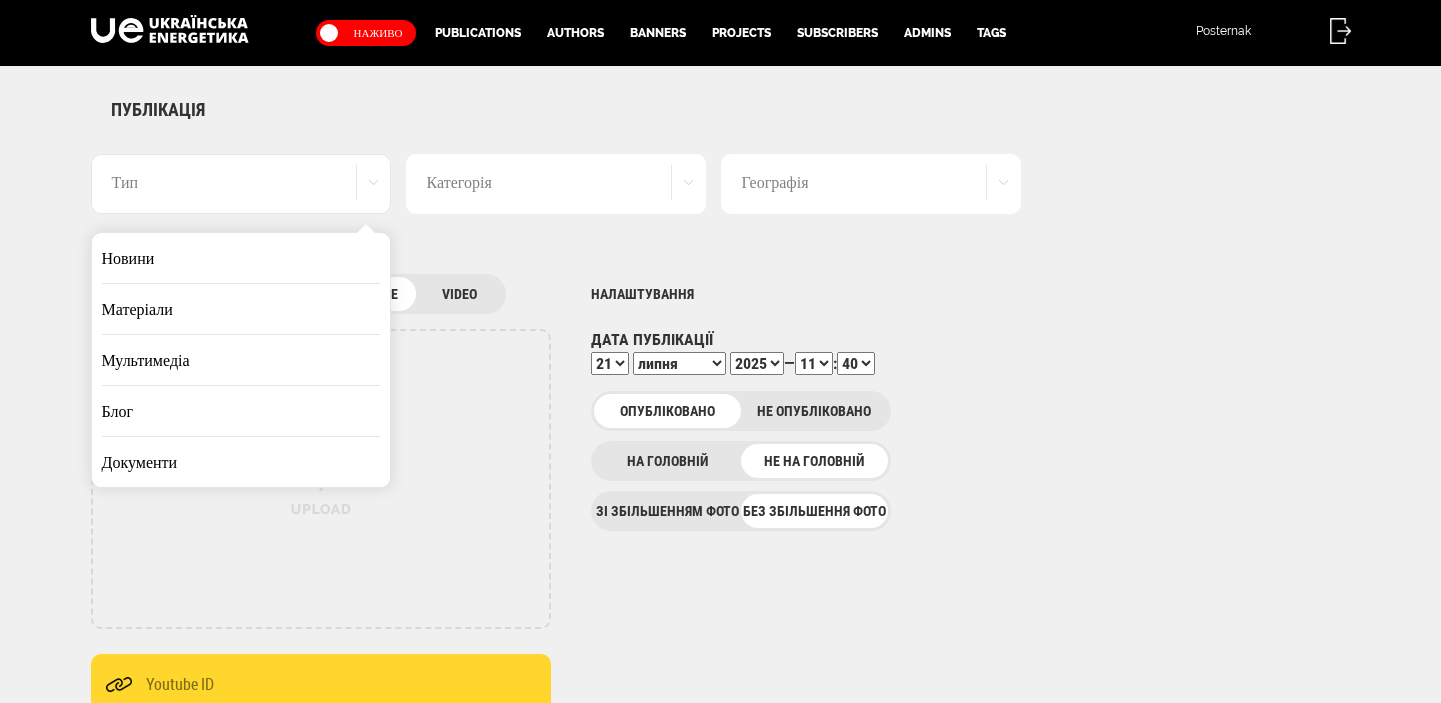 click on "Новини" at bounding box center (241, 258) 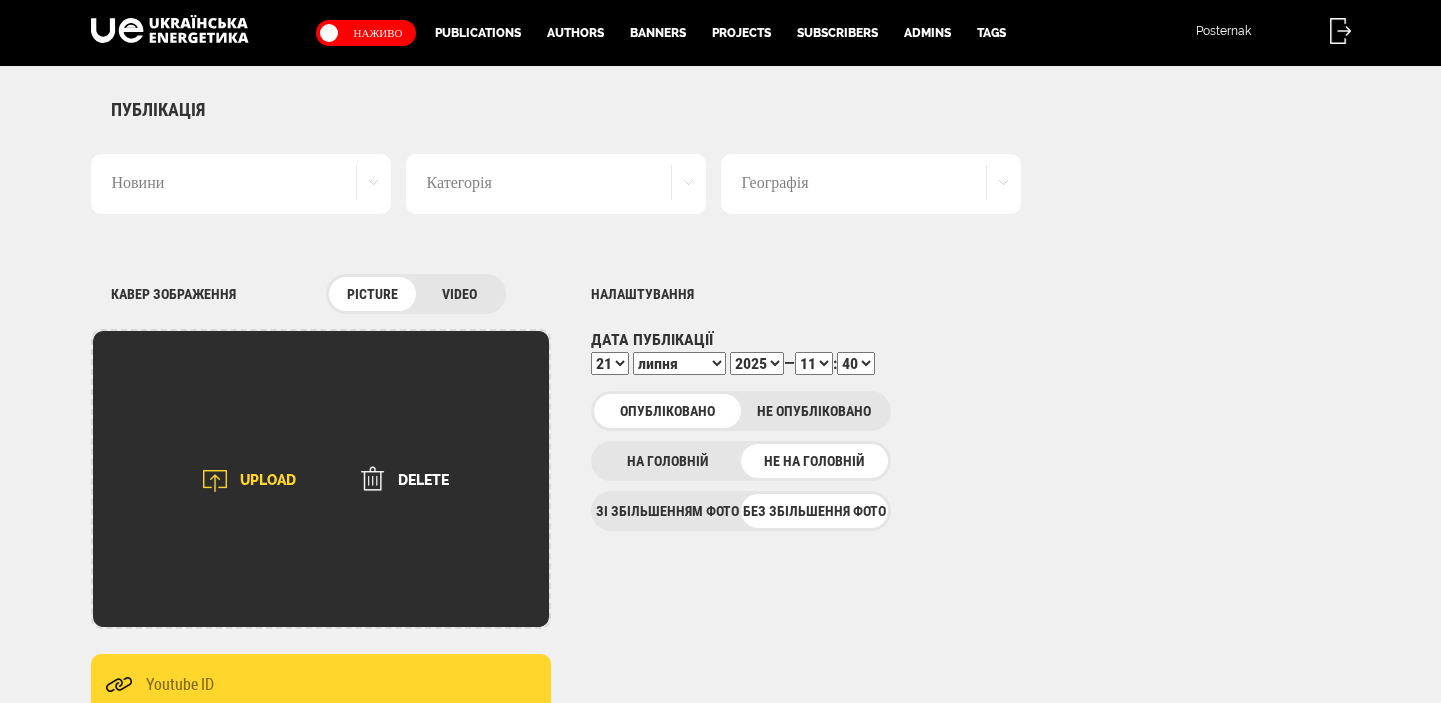 click at bounding box center [215, 481] 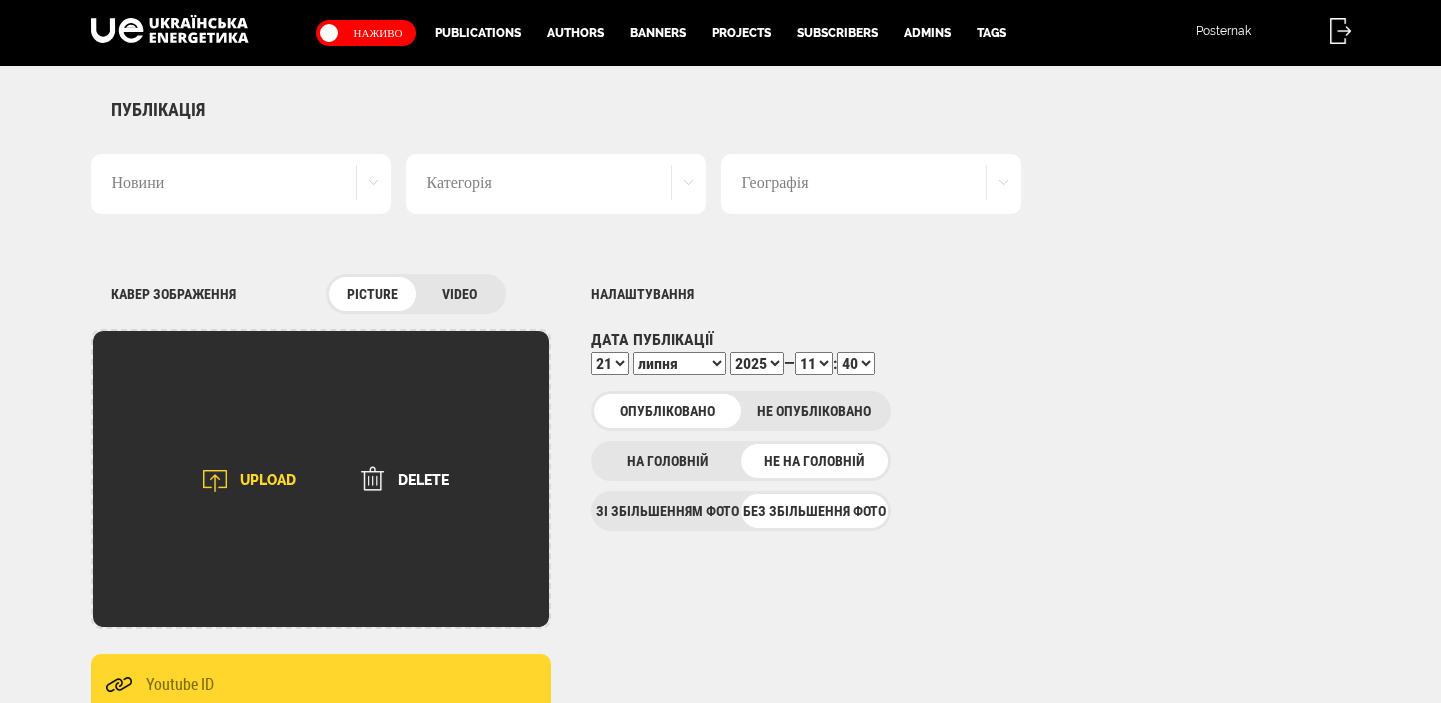 click on "UPLOAD" at bounding box center (243, 481) 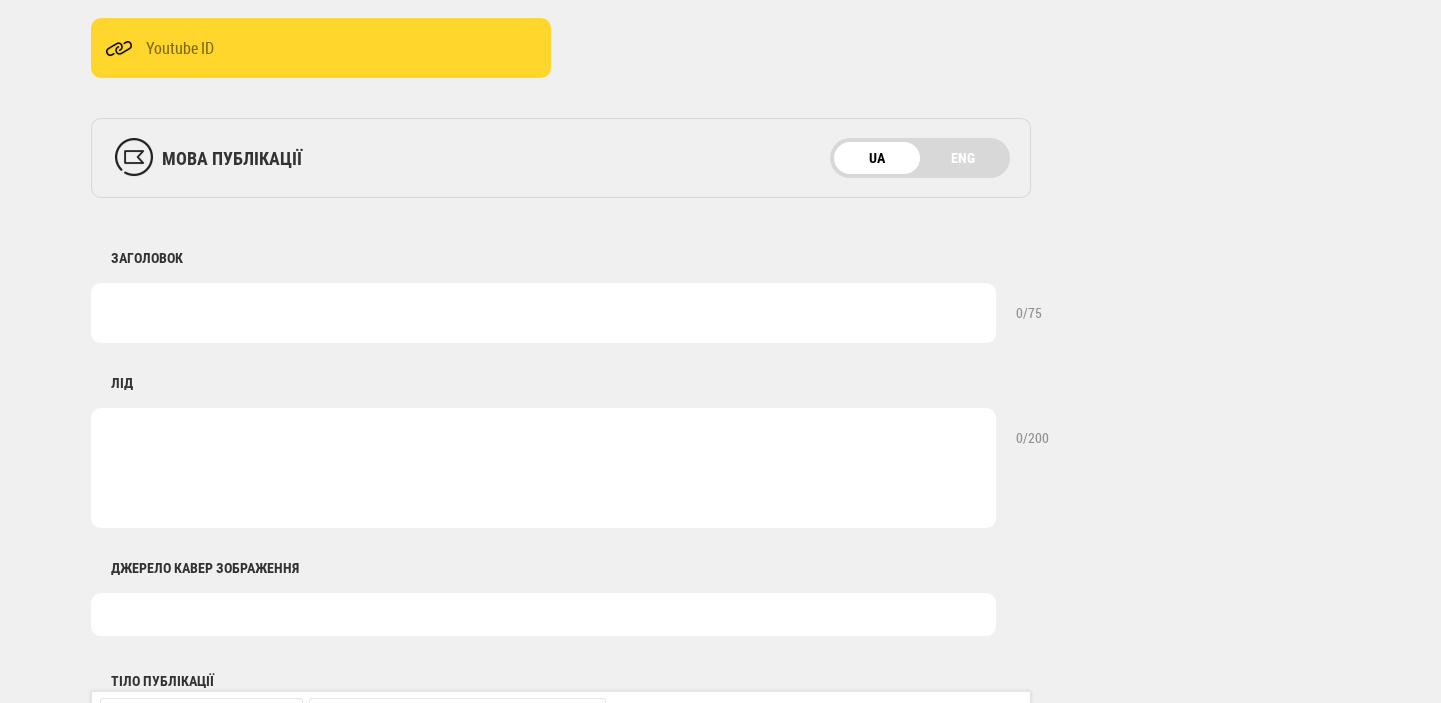 scroll, scrollTop: 1060, scrollLeft: 0, axis: vertical 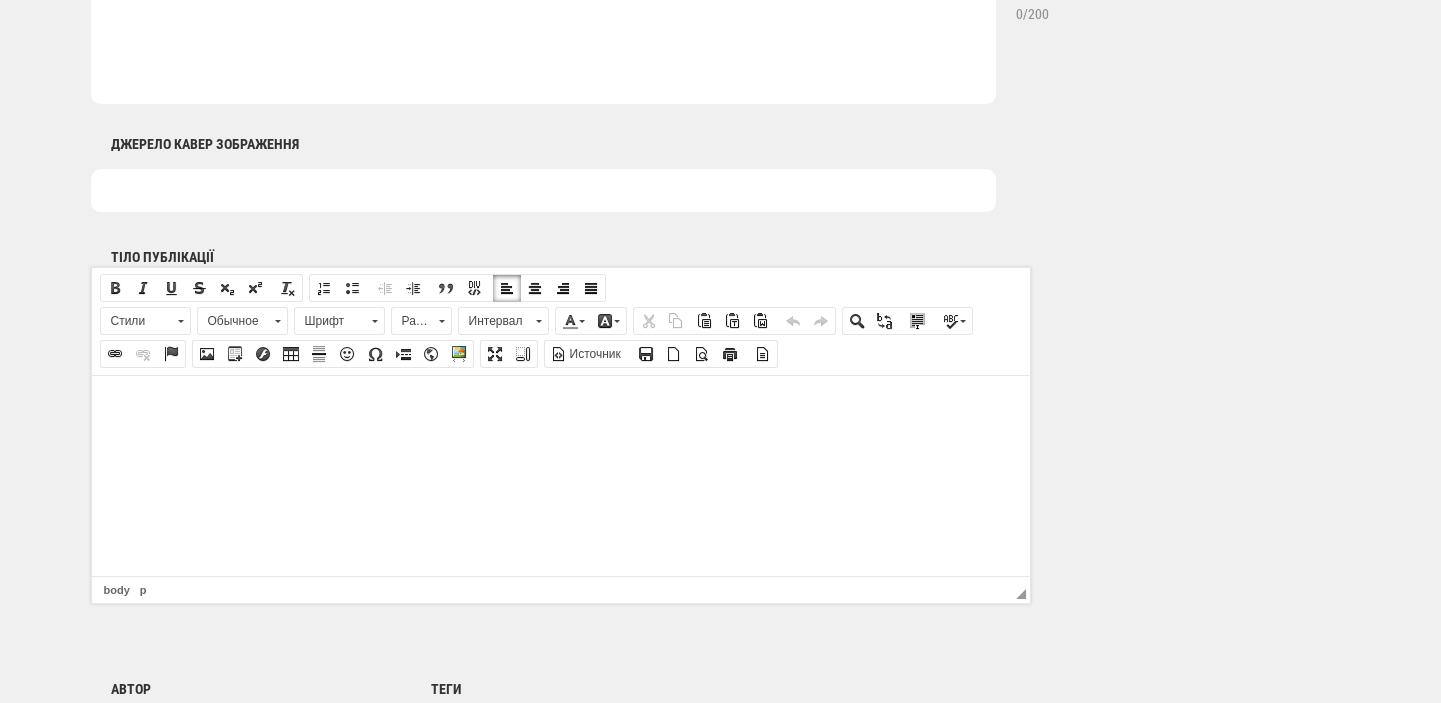 click at bounding box center (560, 405) 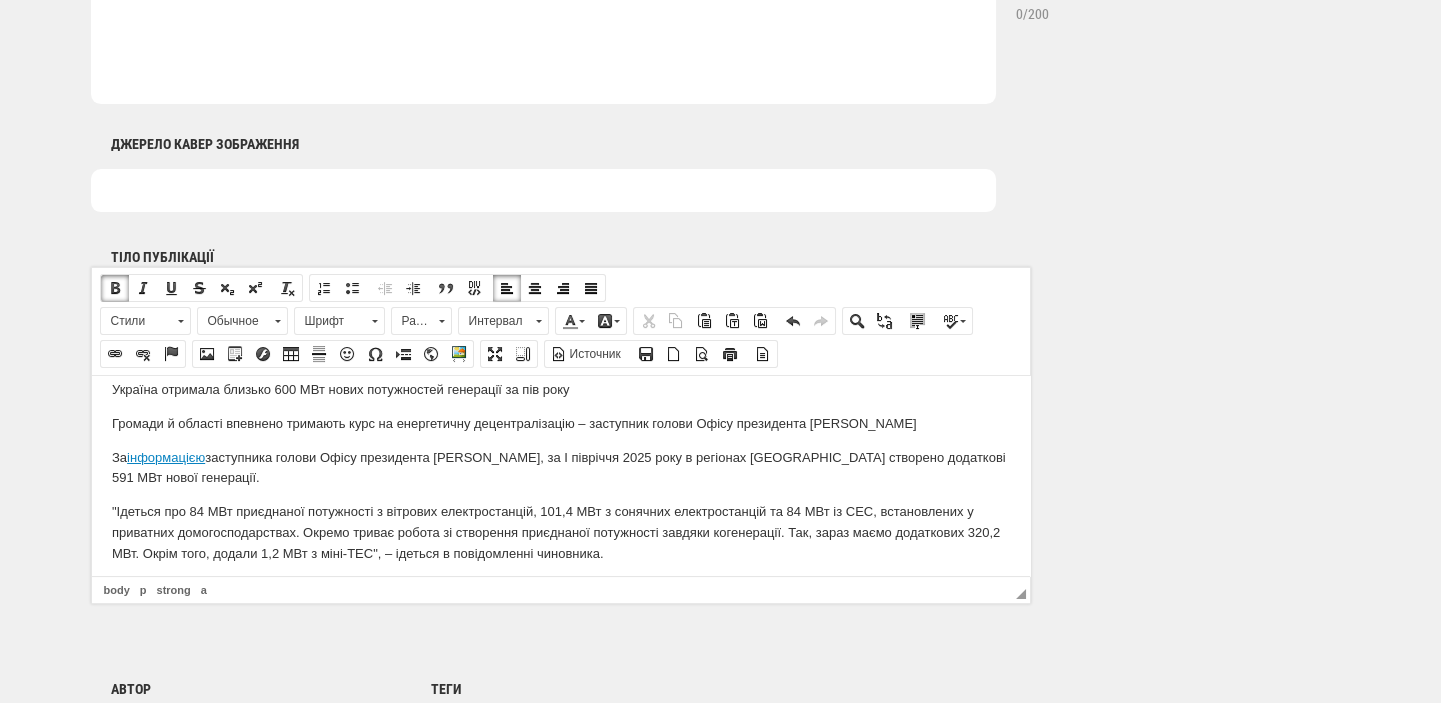scroll, scrollTop: 0, scrollLeft: 0, axis: both 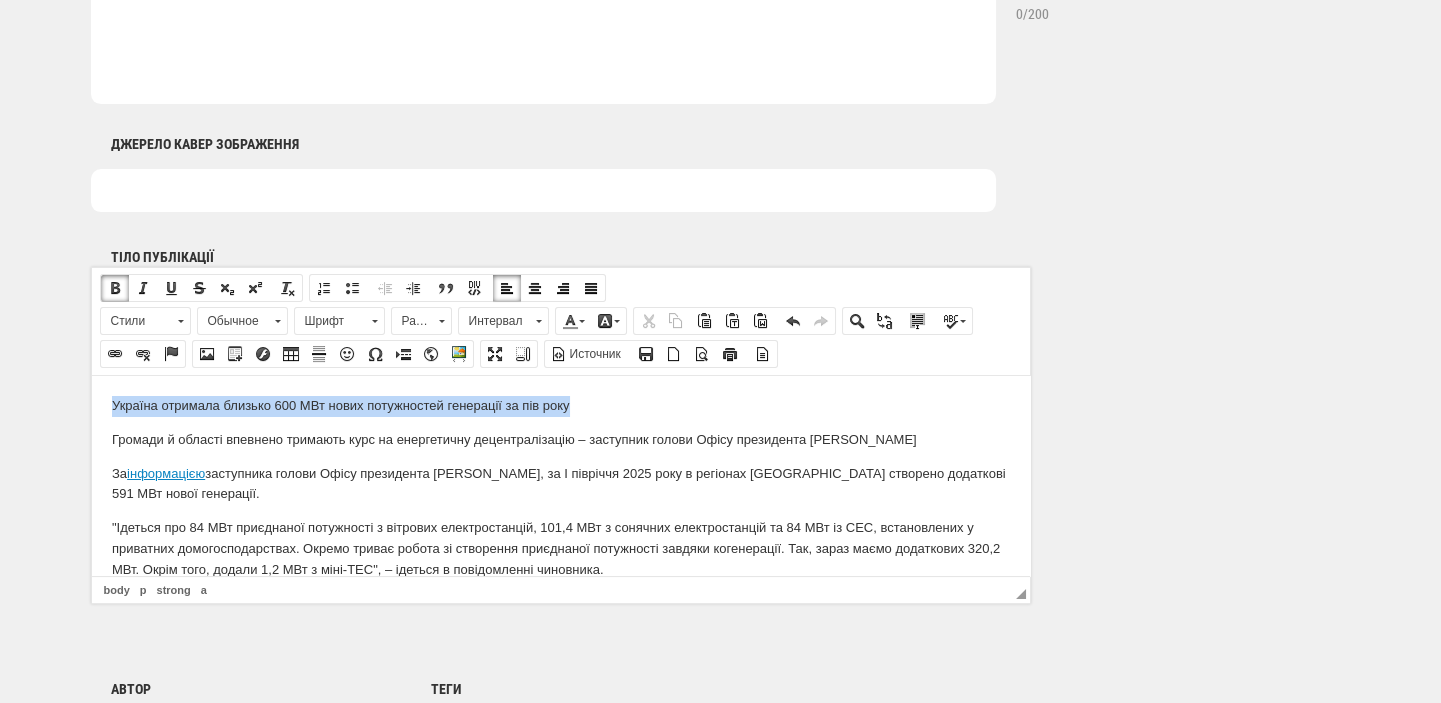 drag, startPoint x: 591, startPoint y: 406, endPoint x: 72, endPoint y: 377, distance: 519.8096 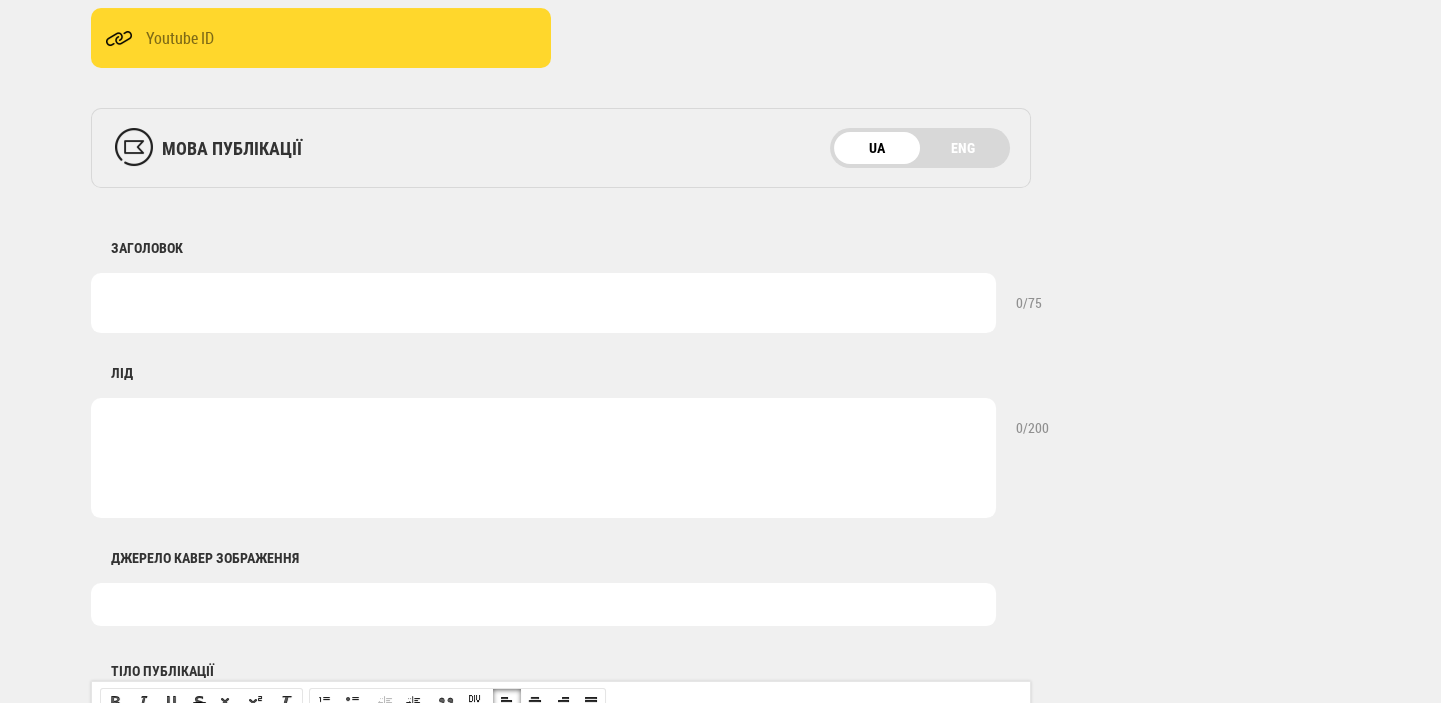 scroll, scrollTop: 636, scrollLeft: 0, axis: vertical 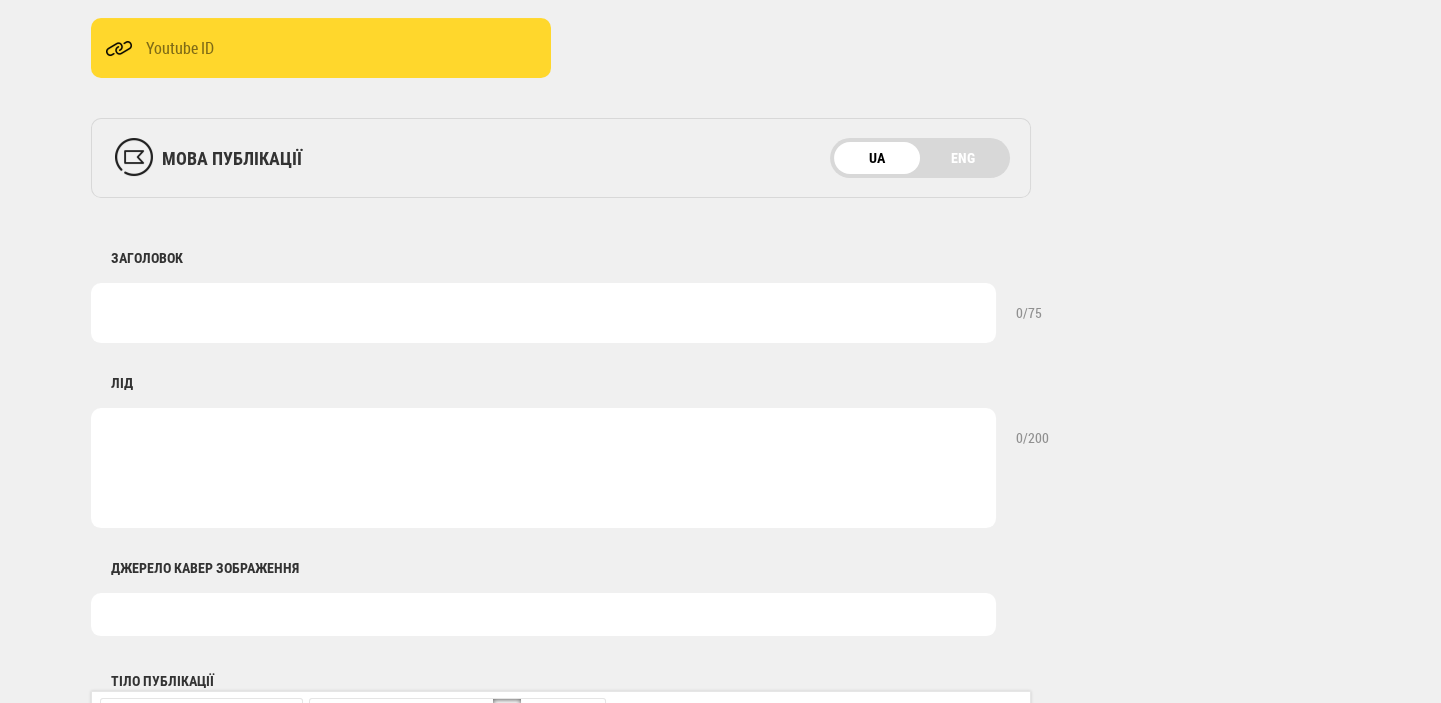 click at bounding box center [543, 313] 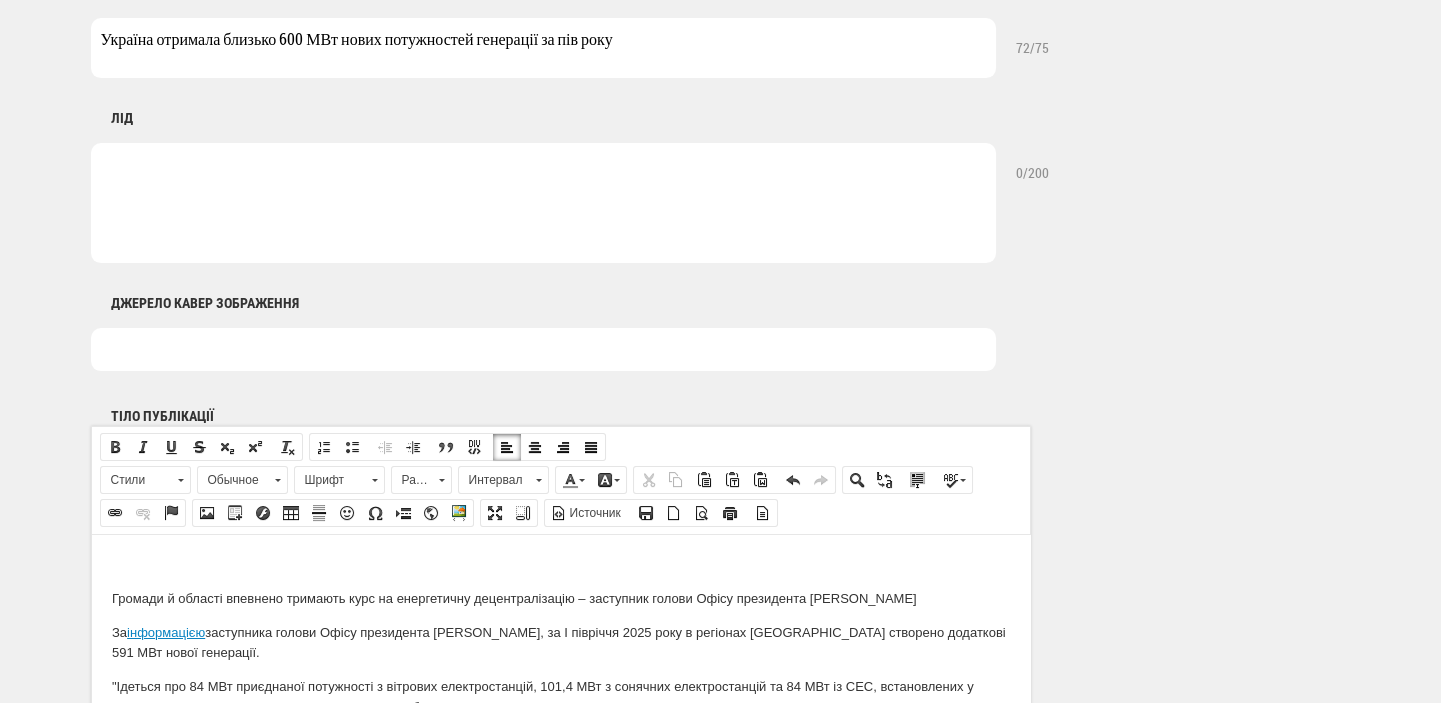 scroll, scrollTop: 1060, scrollLeft: 0, axis: vertical 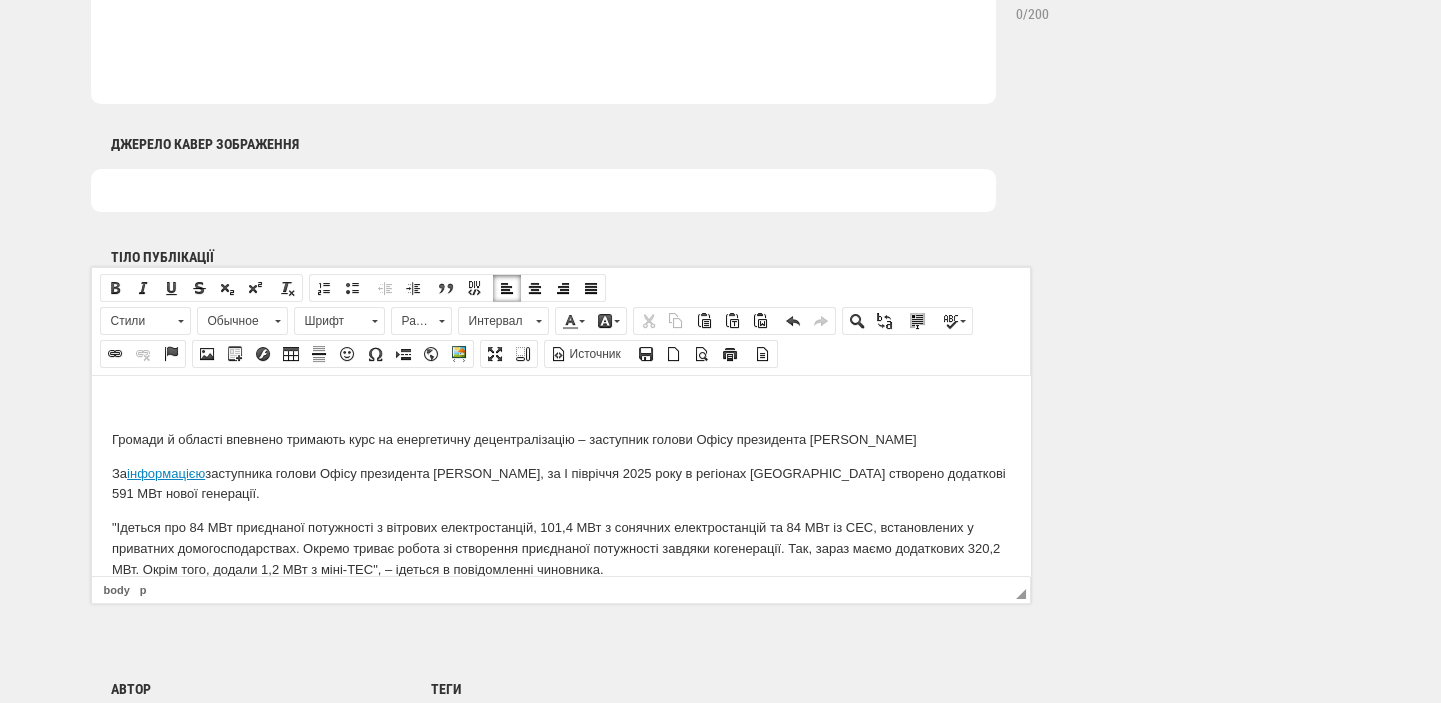 type on "Україна отримала близько 600 МВт нових потужностей генерації за пів року" 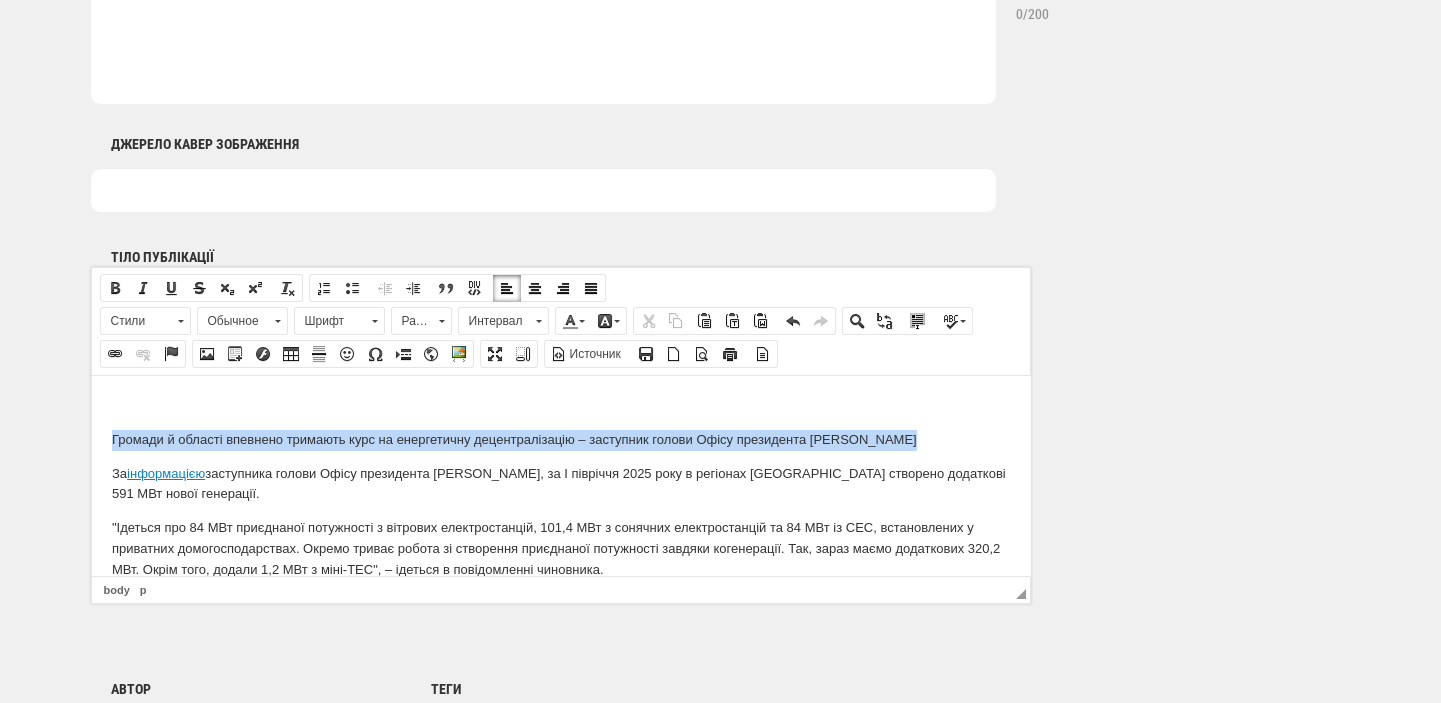 drag, startPoint x: 908, startPoint y: 434, endPoint x: 105, endPoint y: 431, distance: 803.0056 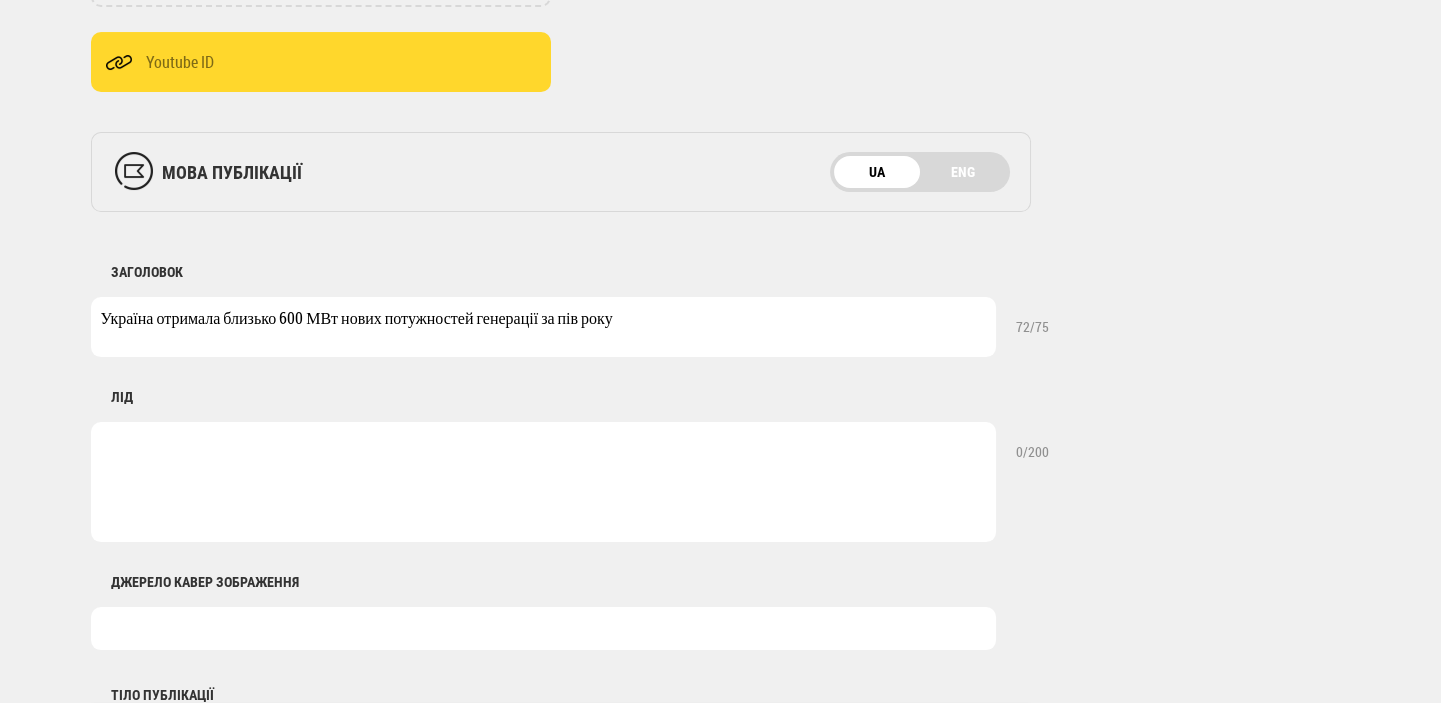 scroll, scrollTop: 636, scrollLeft: 0, axis: vertical 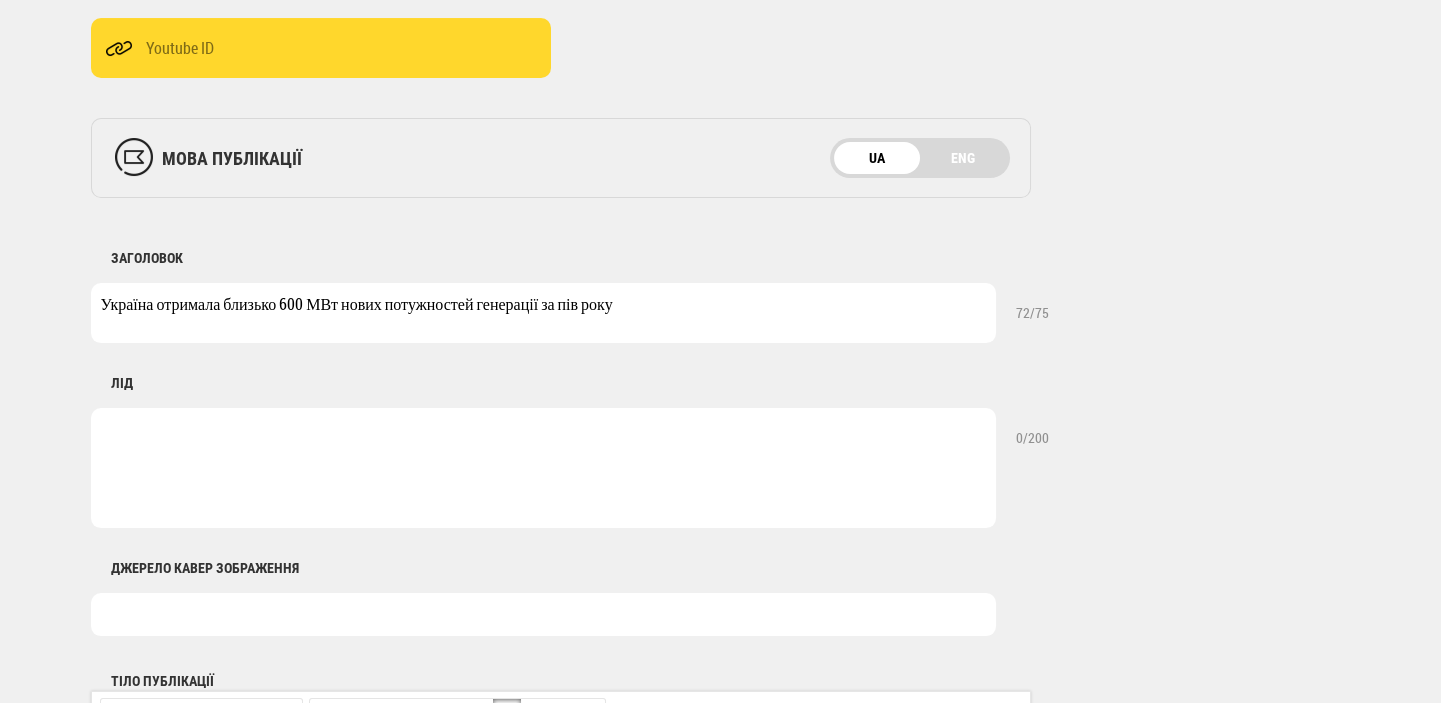 click at bounding box center (543, 468) 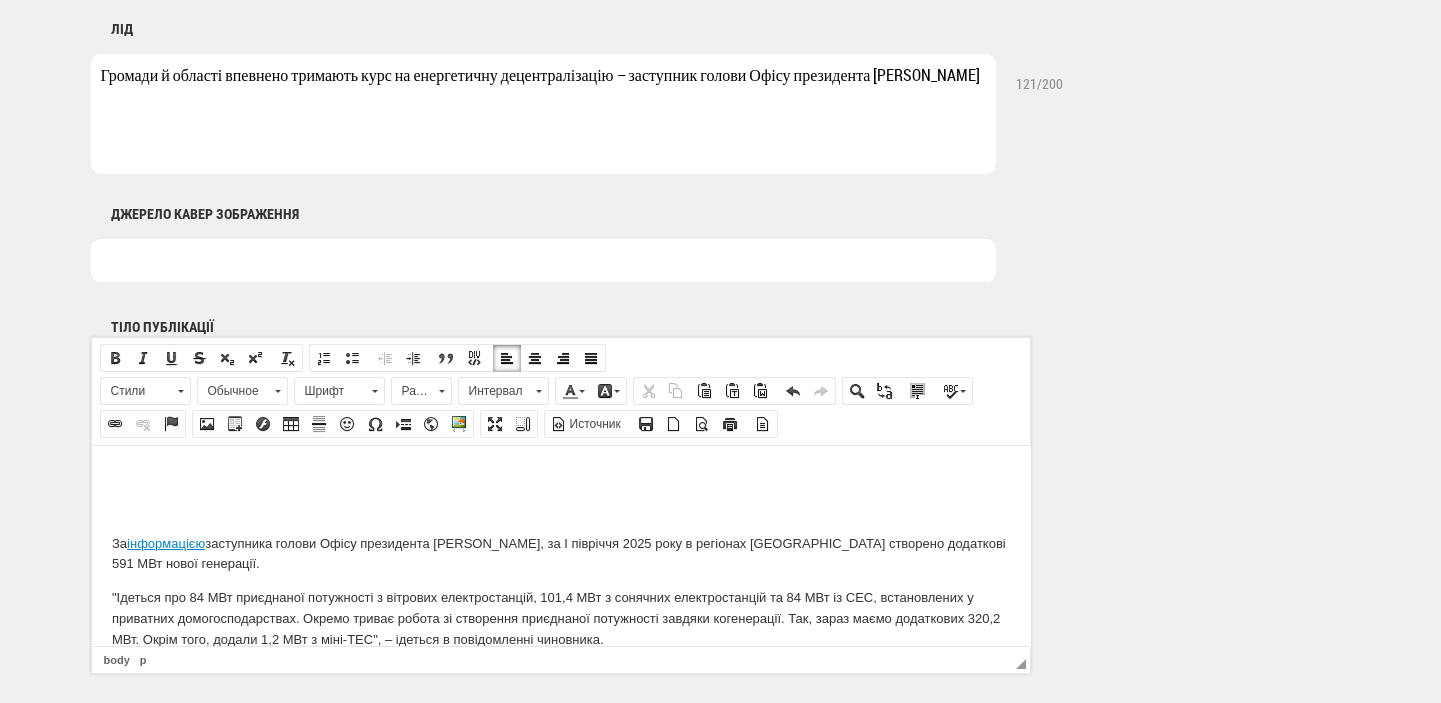 scroll, scrollTop: 1060, scrollLeft: 0, axis: vertical 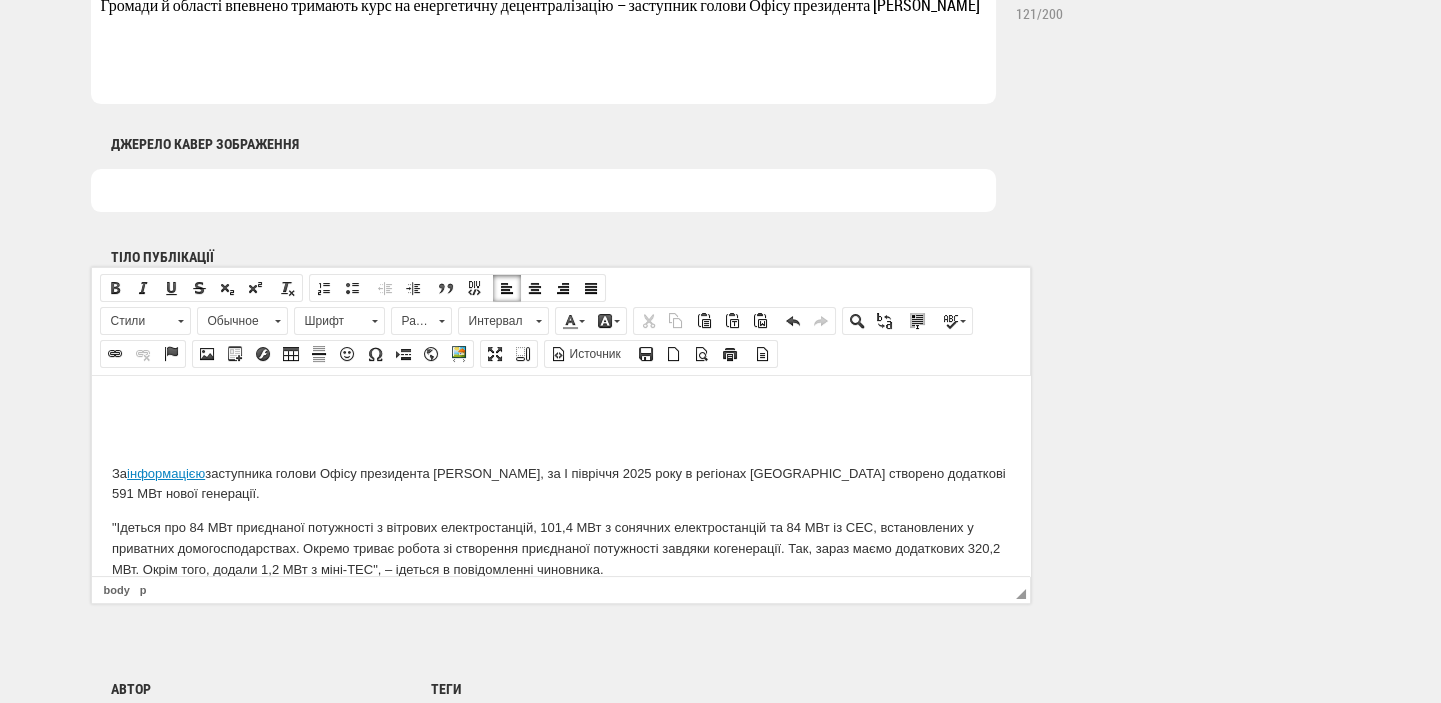 type on "Громади й області впевнено тримають курс на енергетичну децентралізацію – заступник голови Офісу президента [PERSON_NAME]" 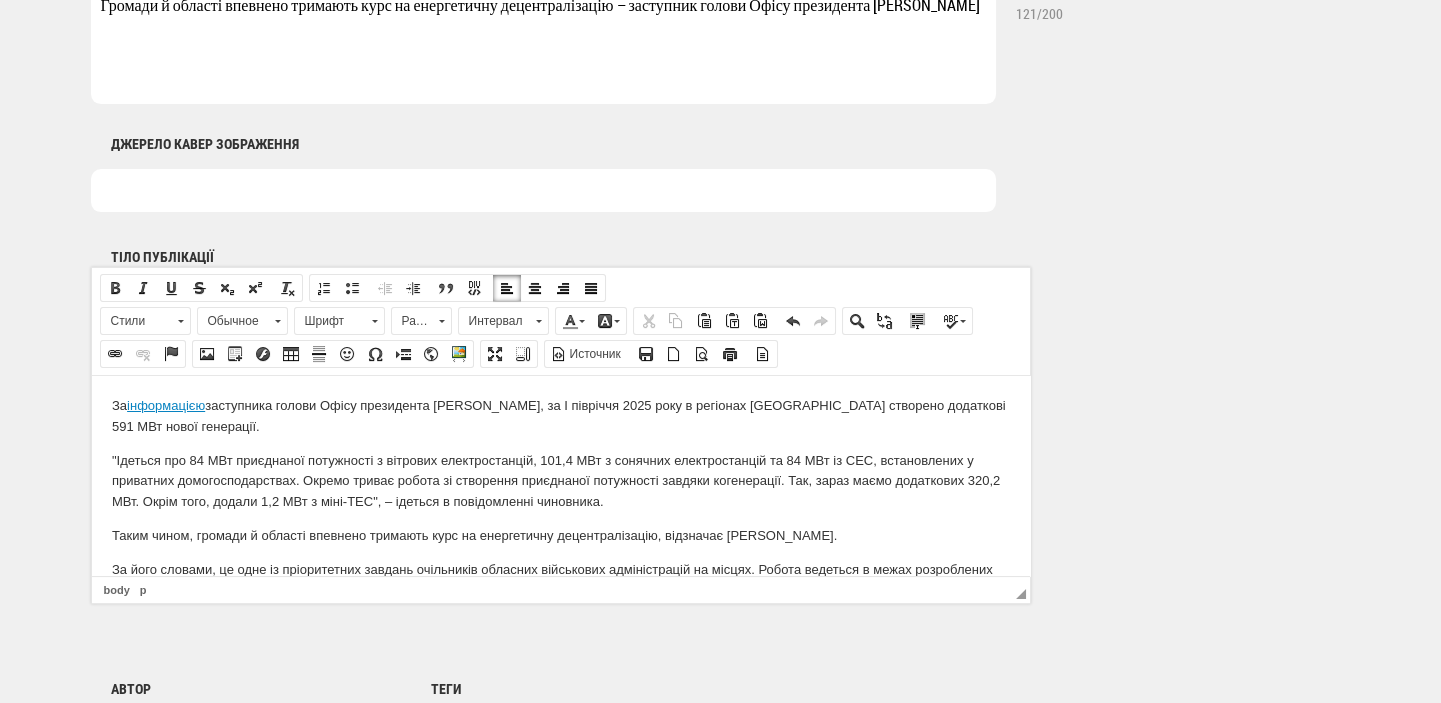 click at bounding box center [543, 190] 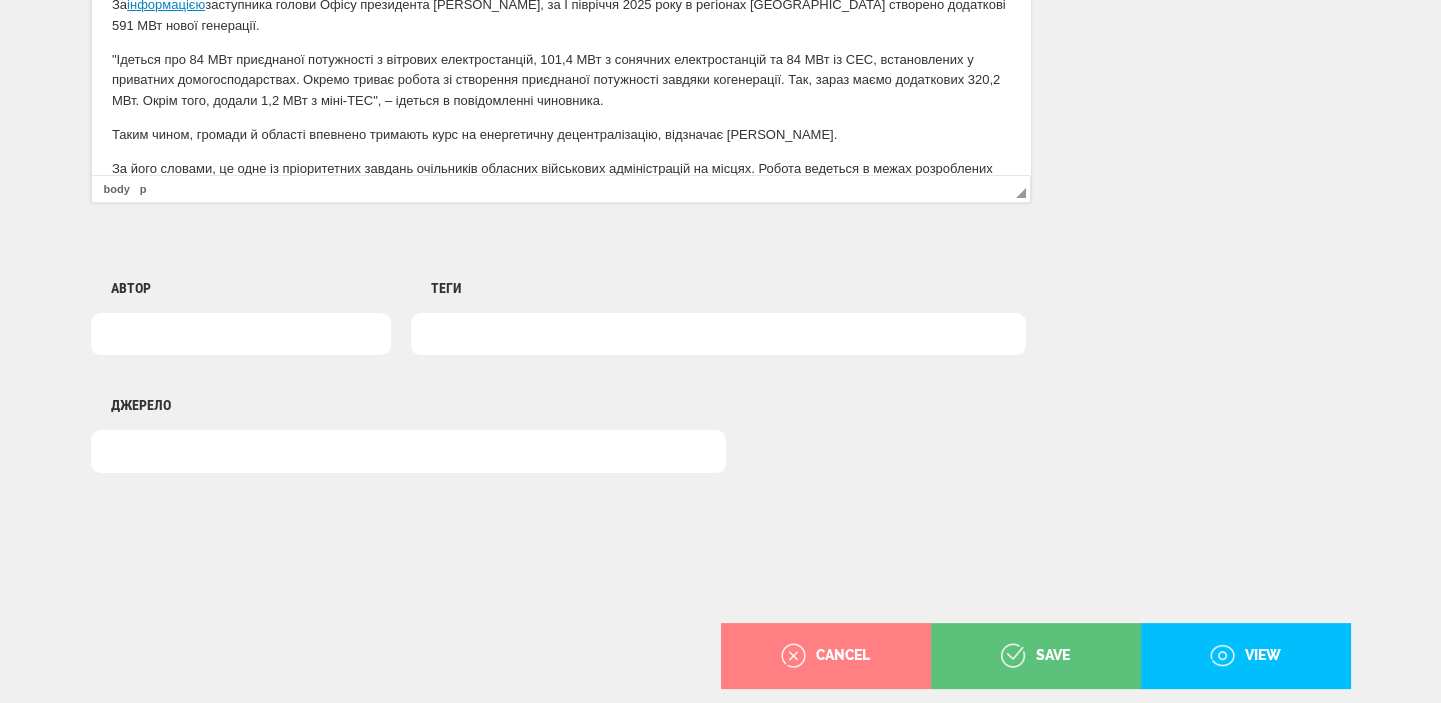 scroll, scrollTop: 1493, scrollLeft: 0, axis: vertical 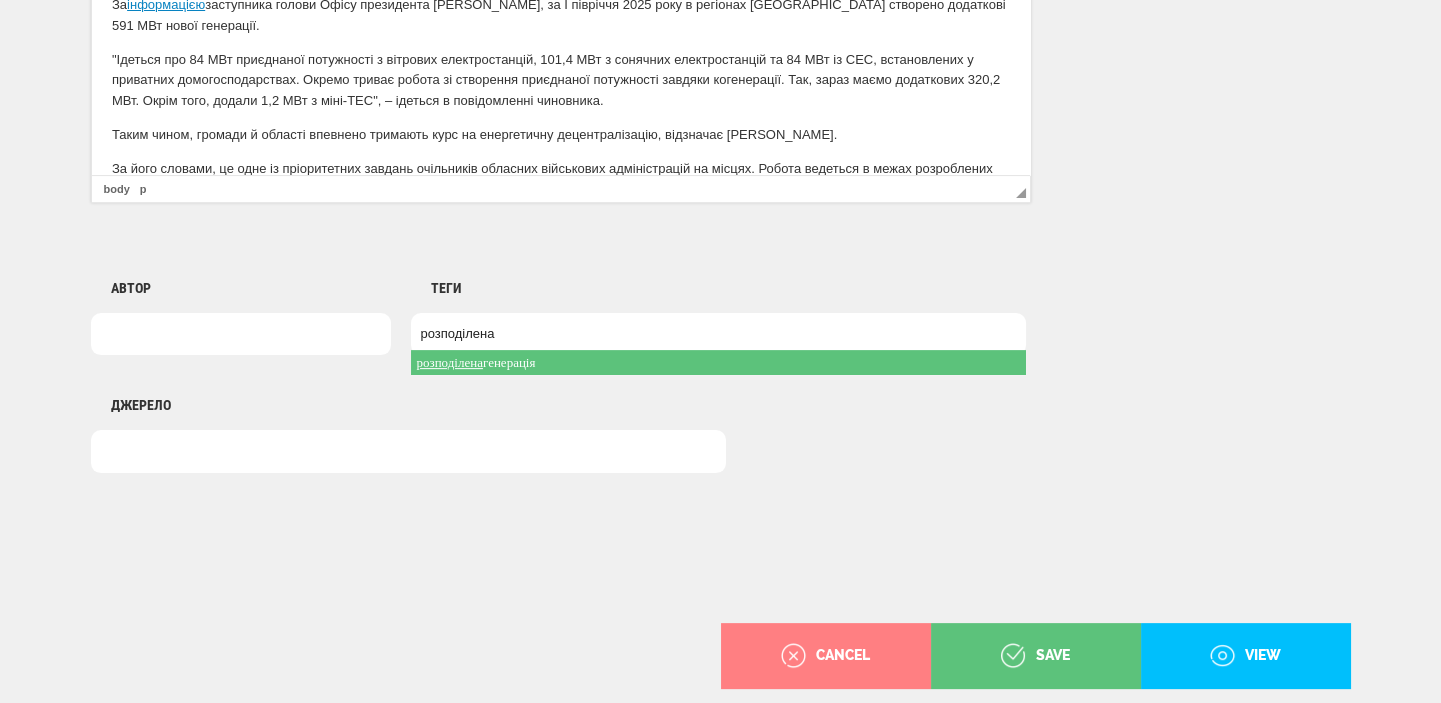 type on "розподілена" 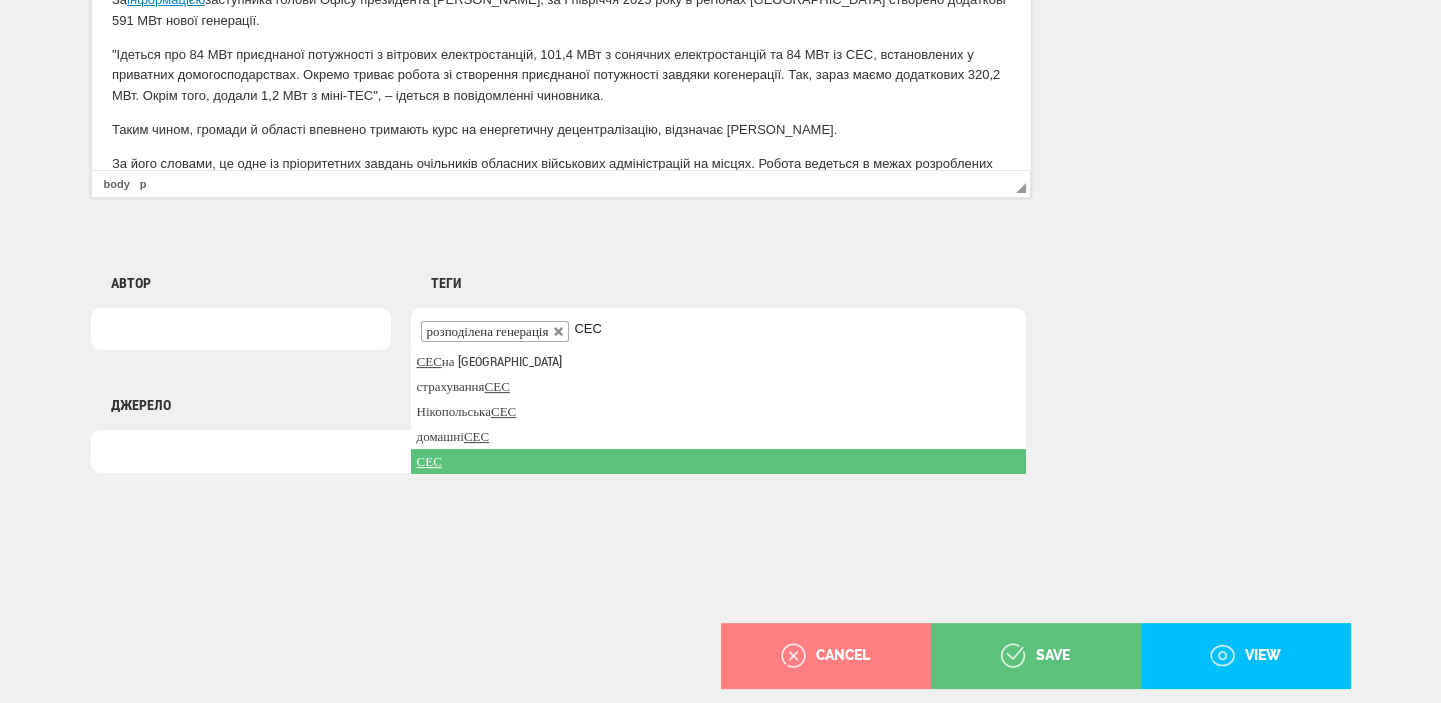 type on "СЕС" 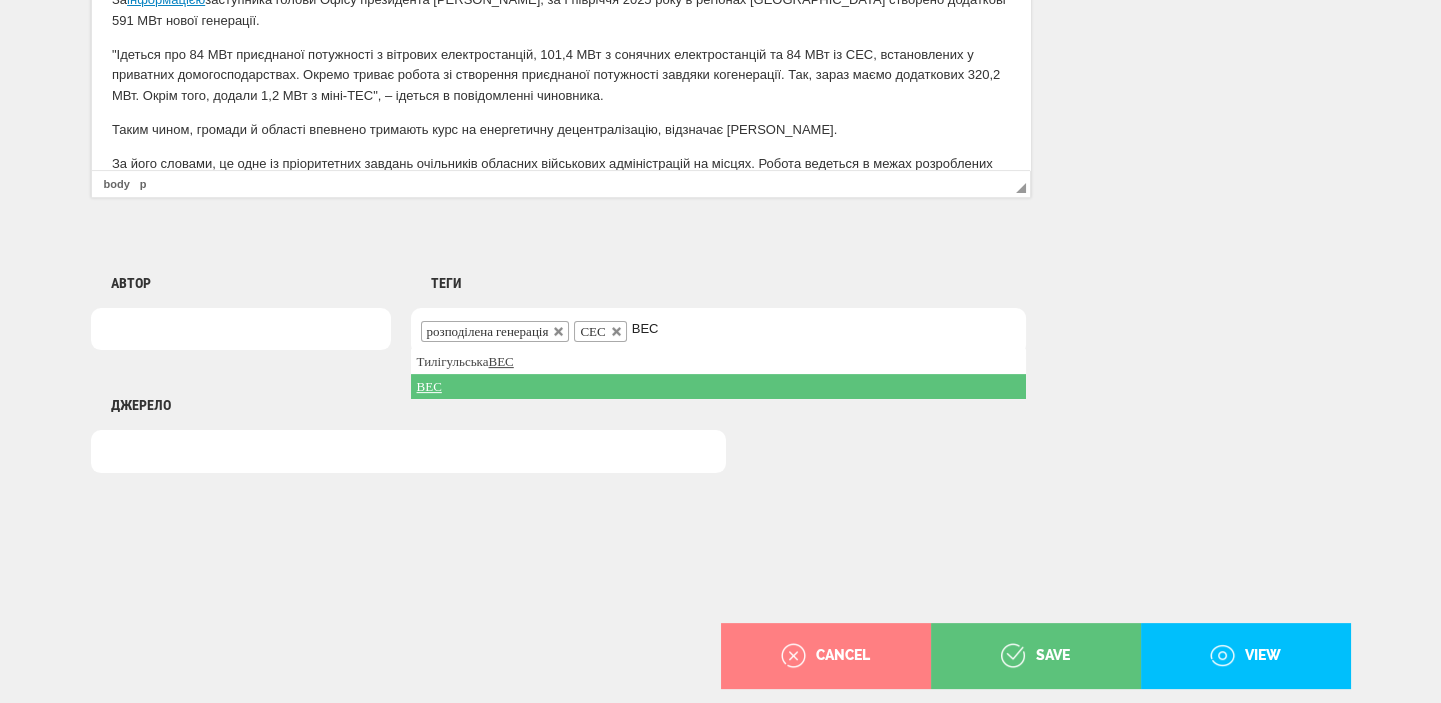 type on "ВЕС" 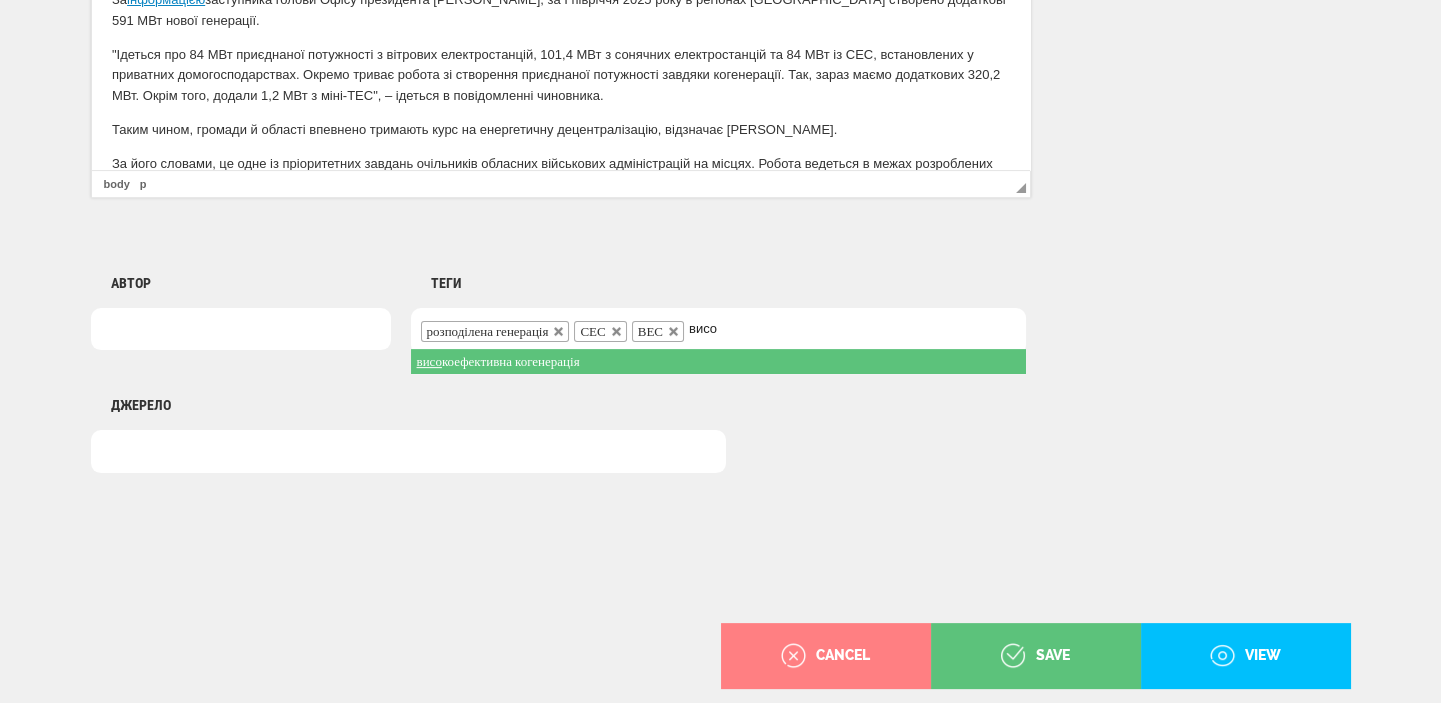 type on "висо" 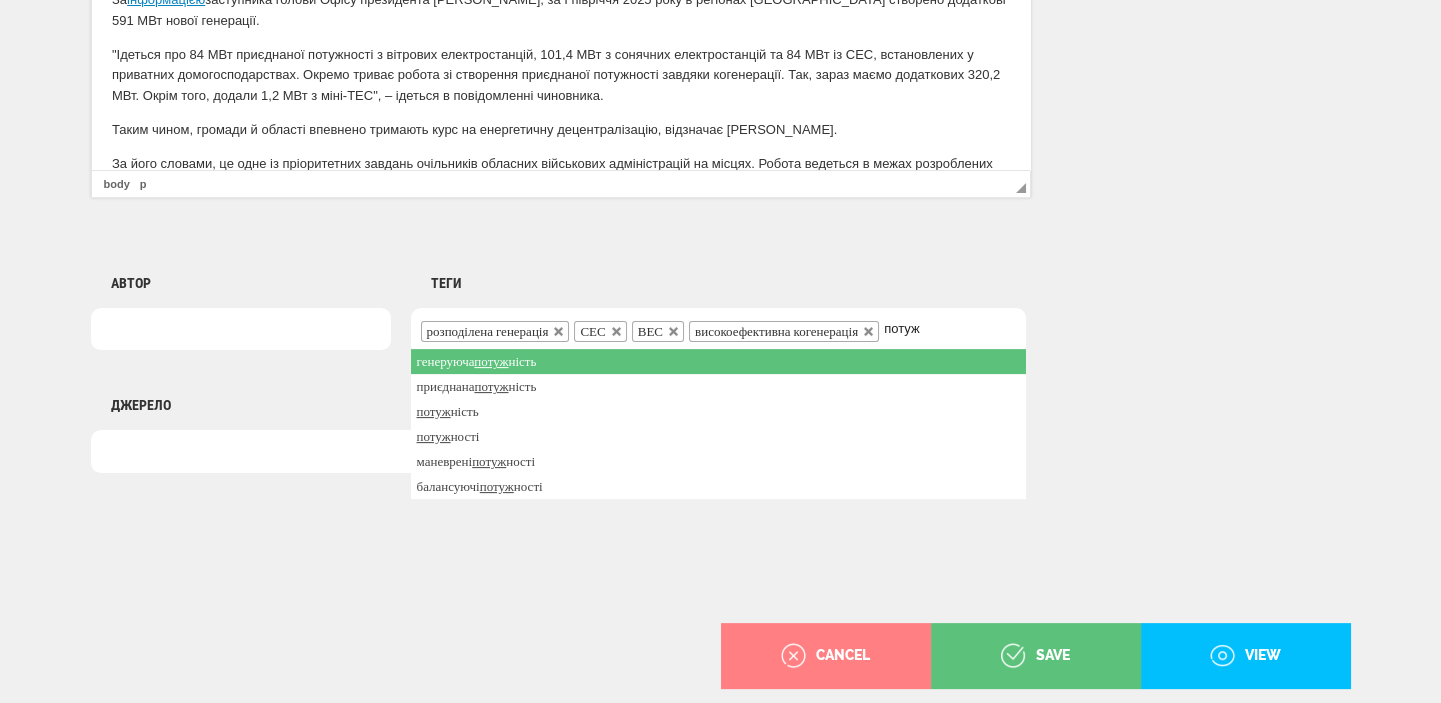 type on "потуж" 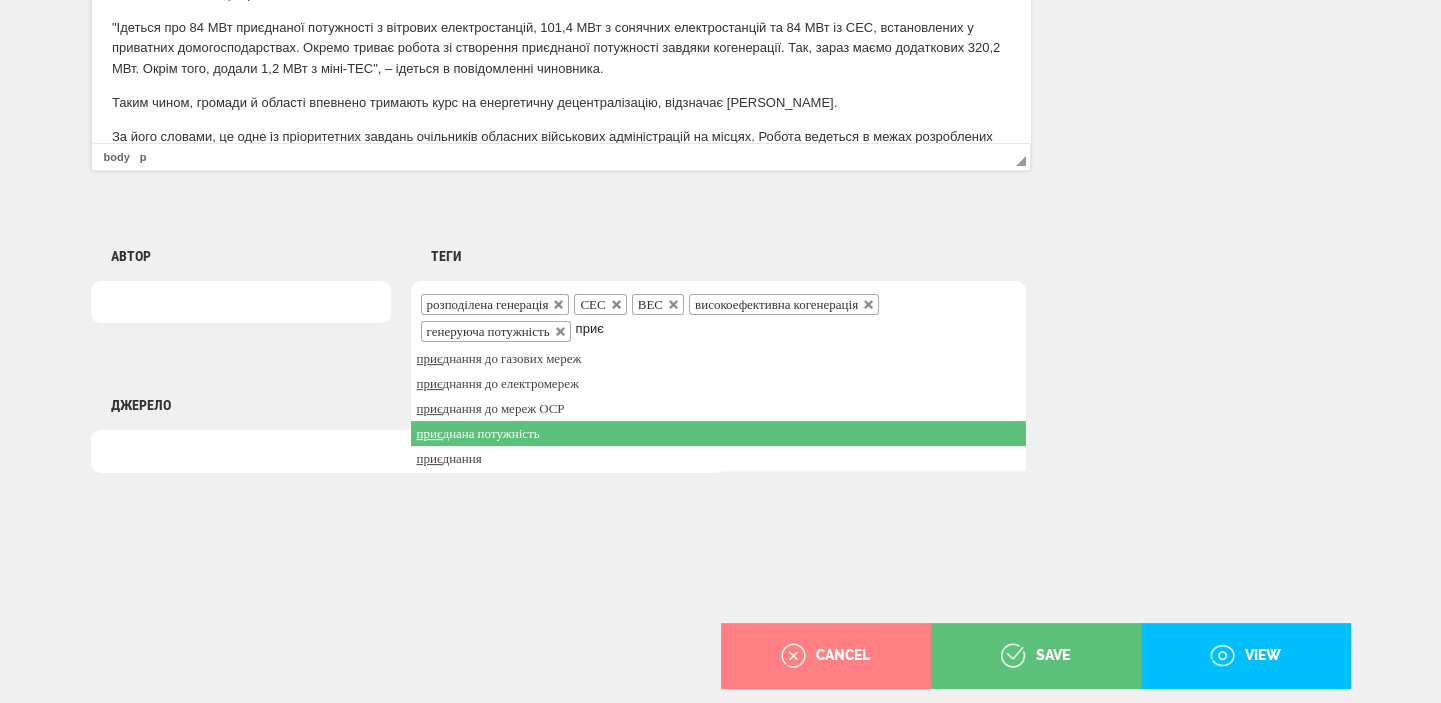 type on "приє" 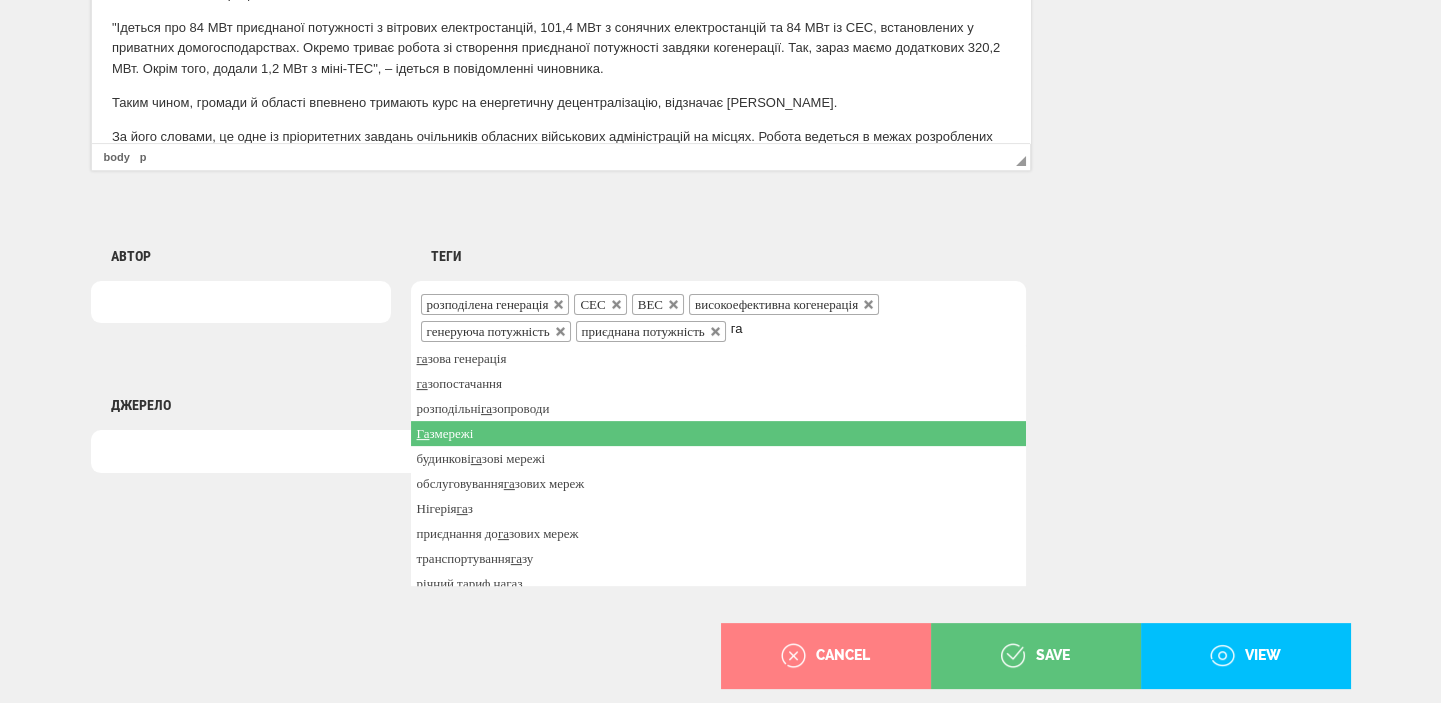 type on "г" 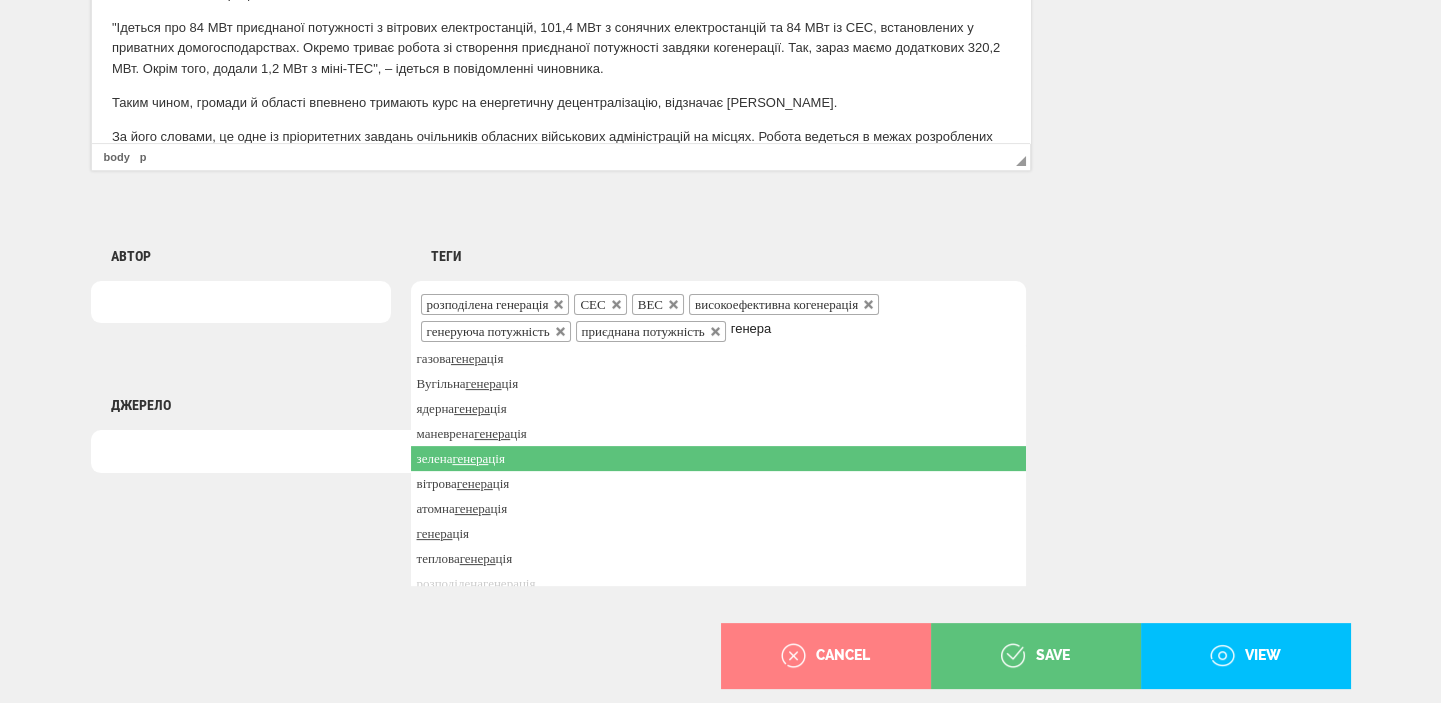 scroll, scrollTop: 10, scrollLeft: 0, axis: vertical 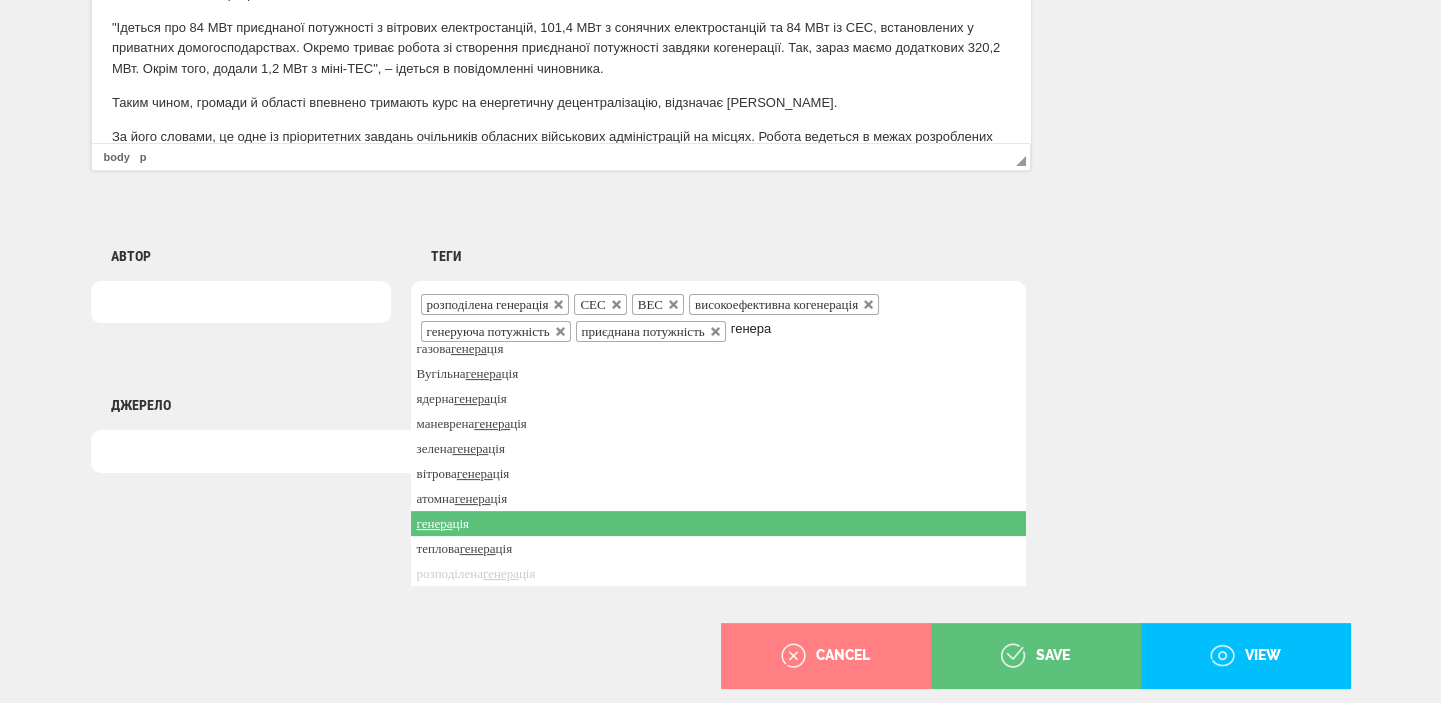 type on "генера" 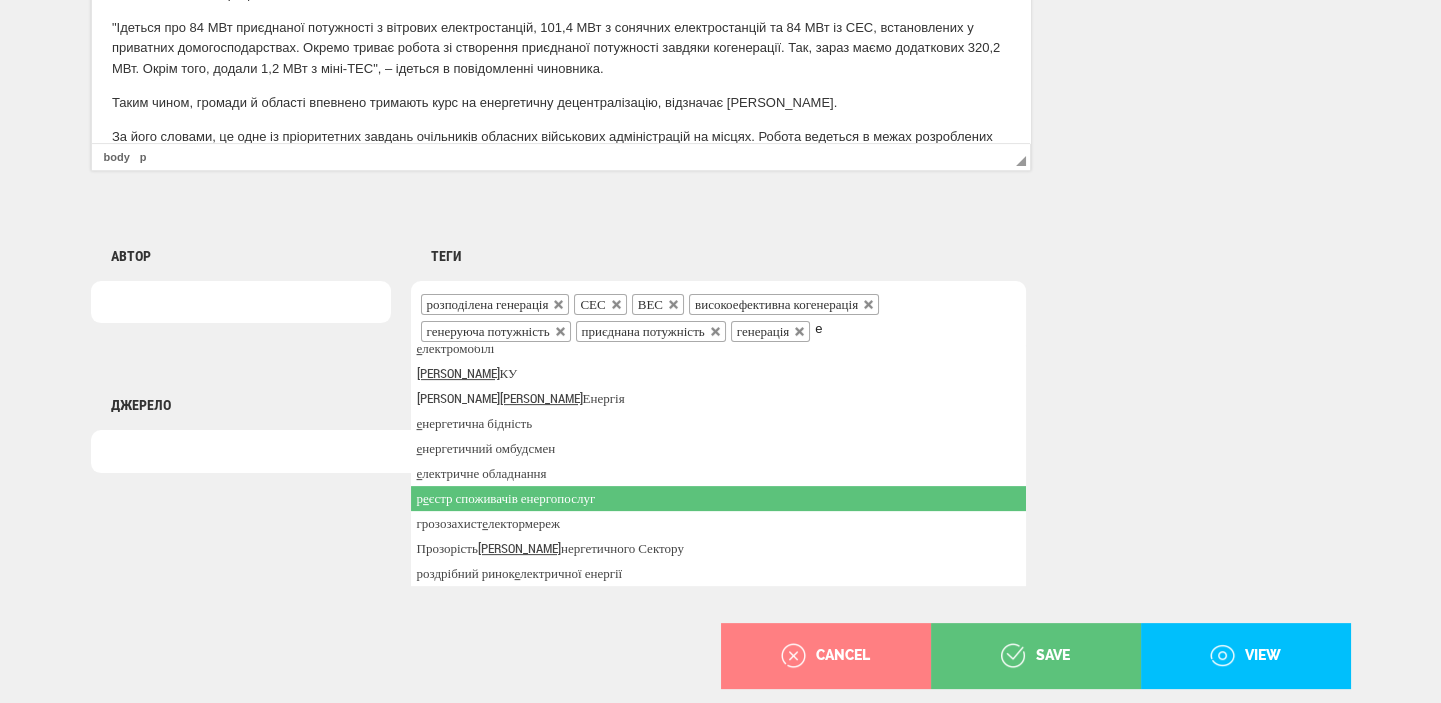 scroll, scrollTop: 0, scrollLeft: 0, axis: both 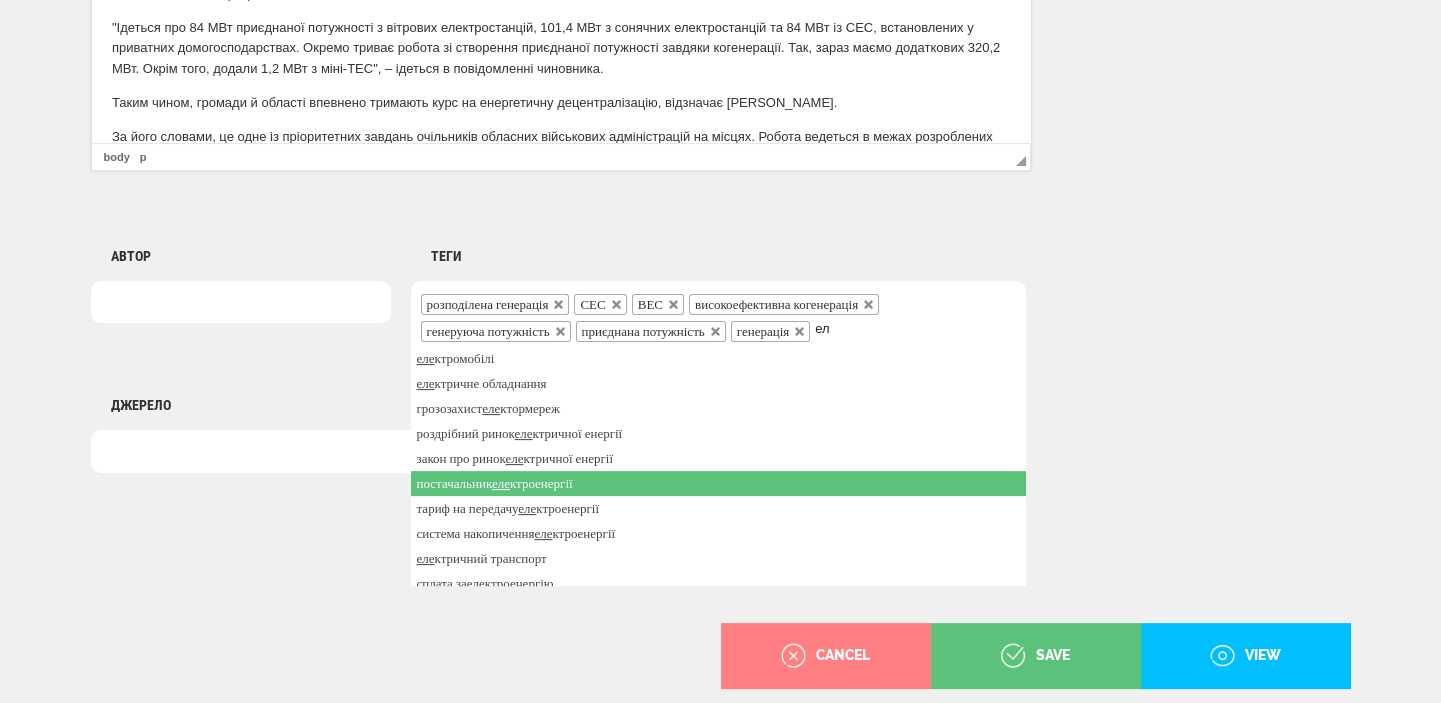 type on "е" 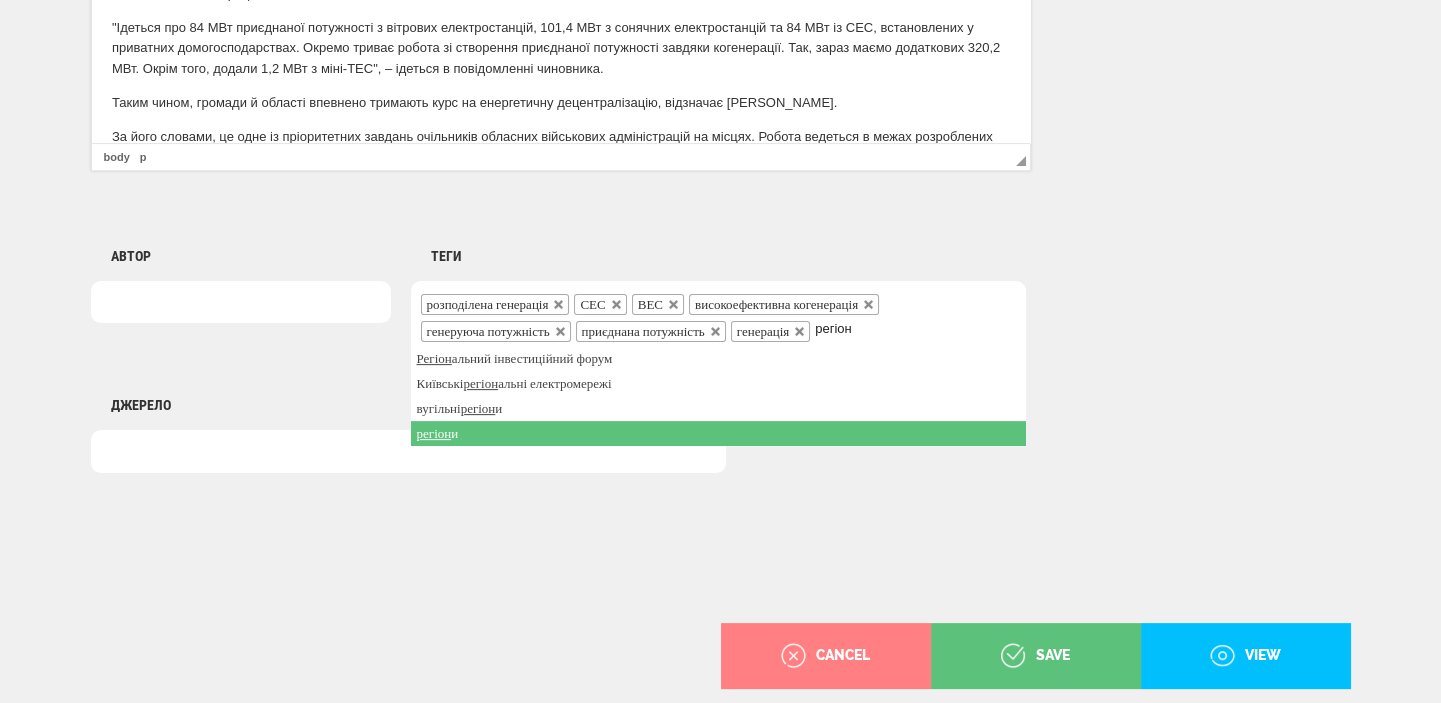 type on "регіон" 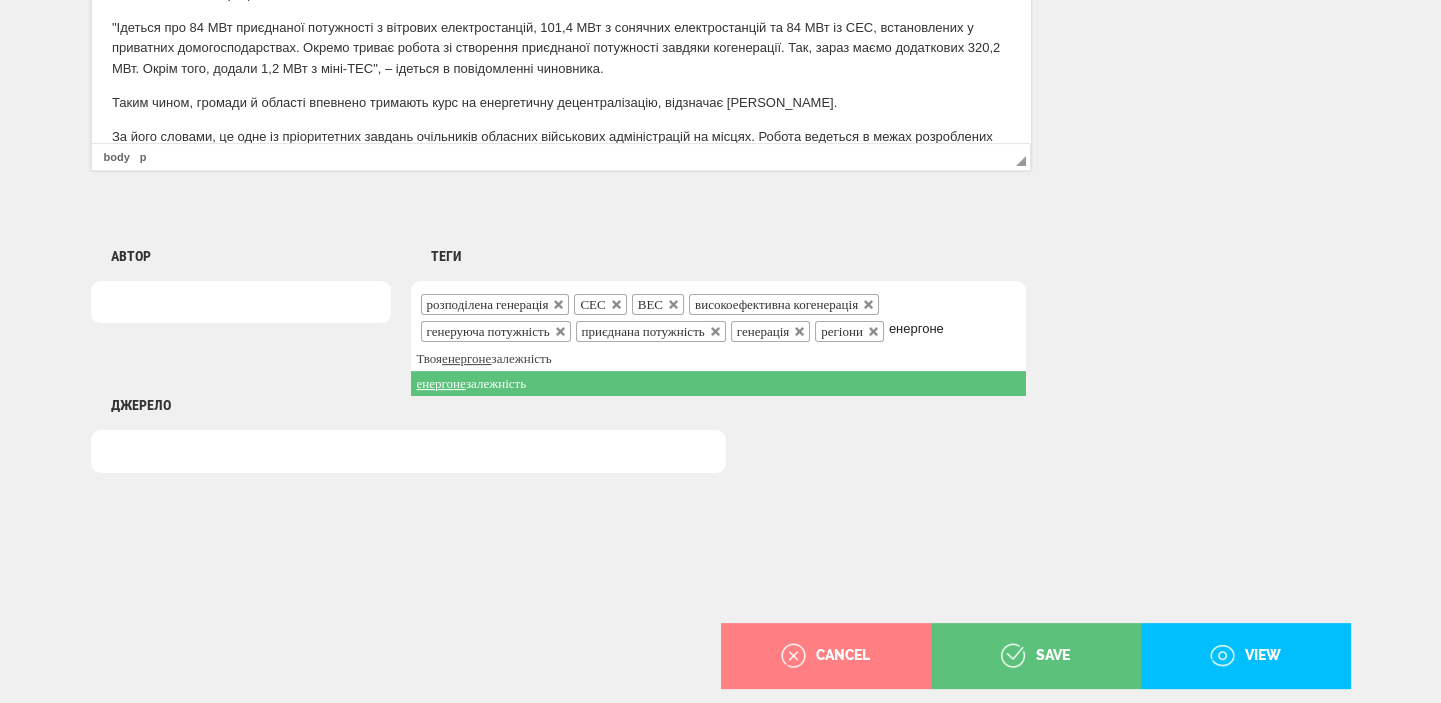 type on "енергоне" 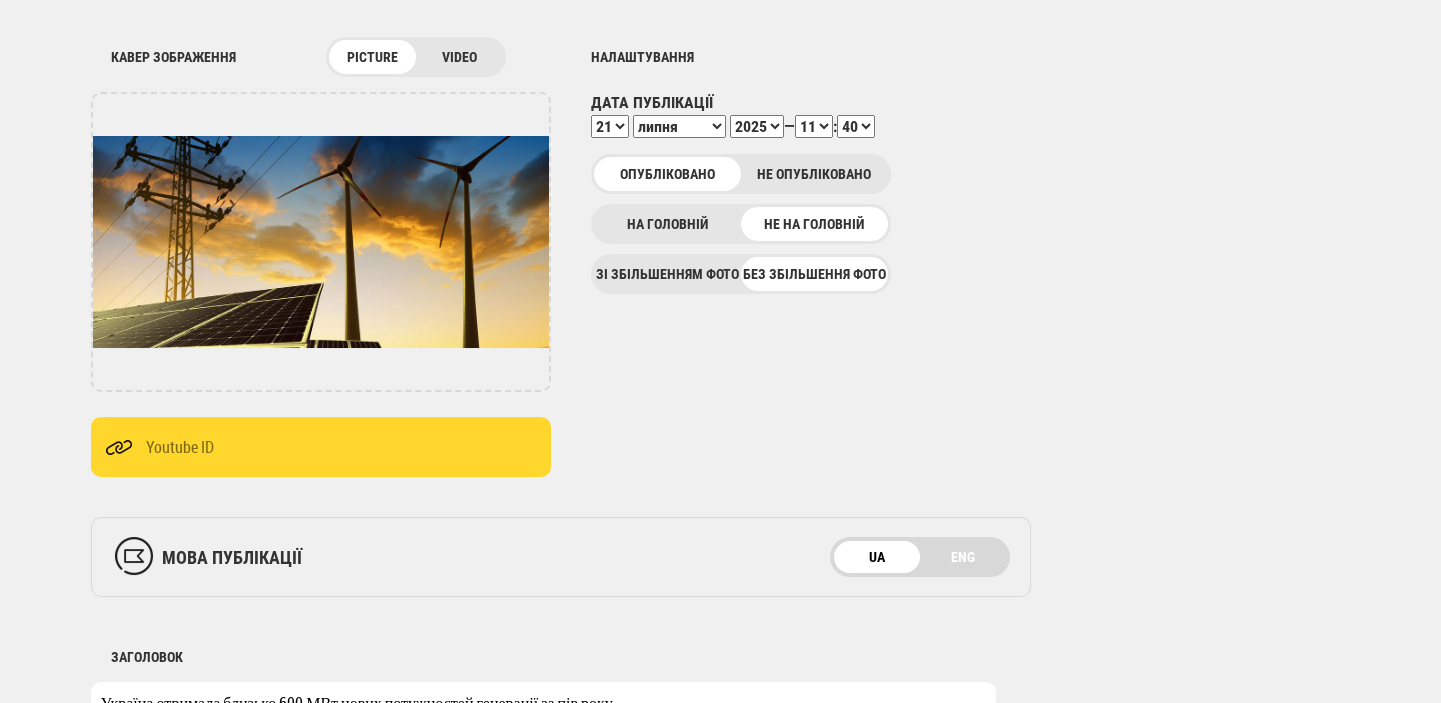 scroll, scrollTop: 0, scrollLeft: 0, axis: both 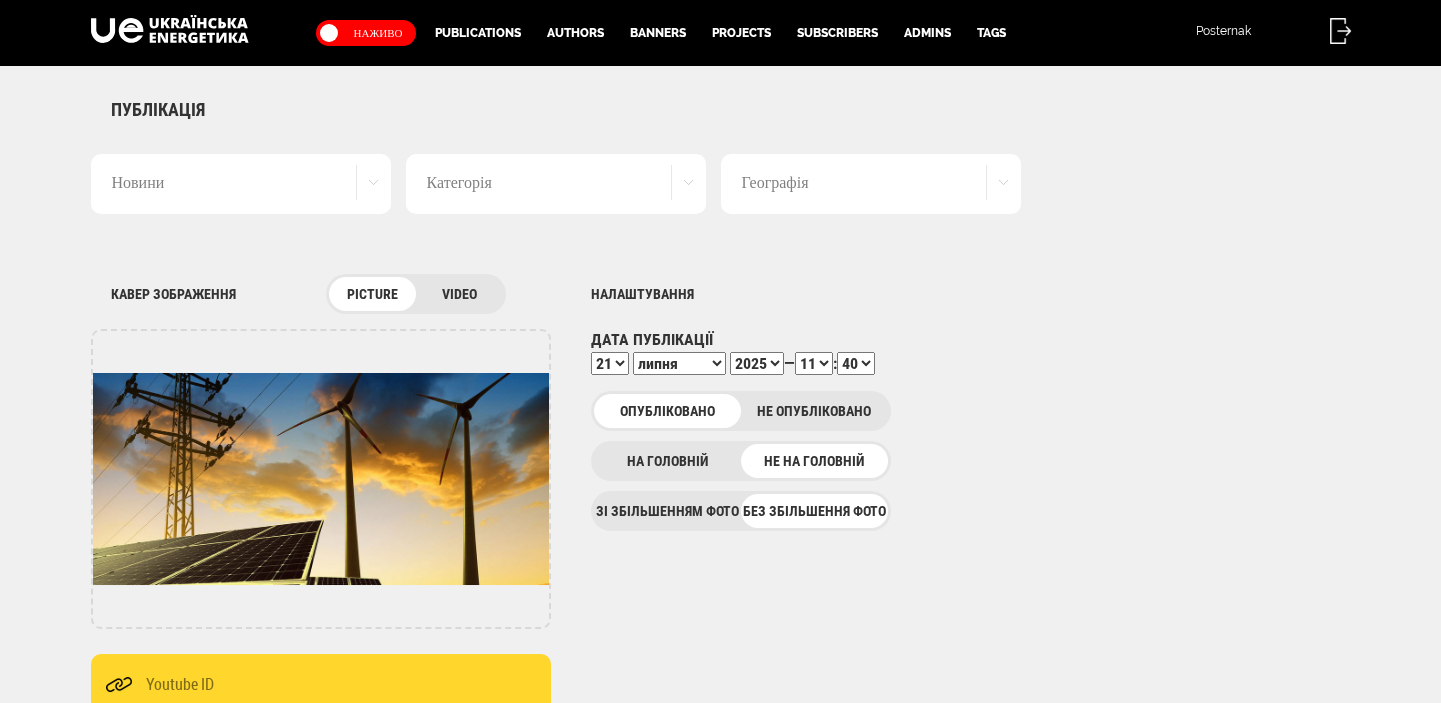 click on "00
01
02
03
04
05
06
07
08
09
10
11
12
13
14
15
16
17
18
19
20
21
22
23
24
25
26
27
28
29
30
31
32
33
34
35
36
37
38
39
40
41
42
43
44
45
46
47
48
49
50
51
52
53
54
55
56
57
58
59" at bounding box center (856, 363) 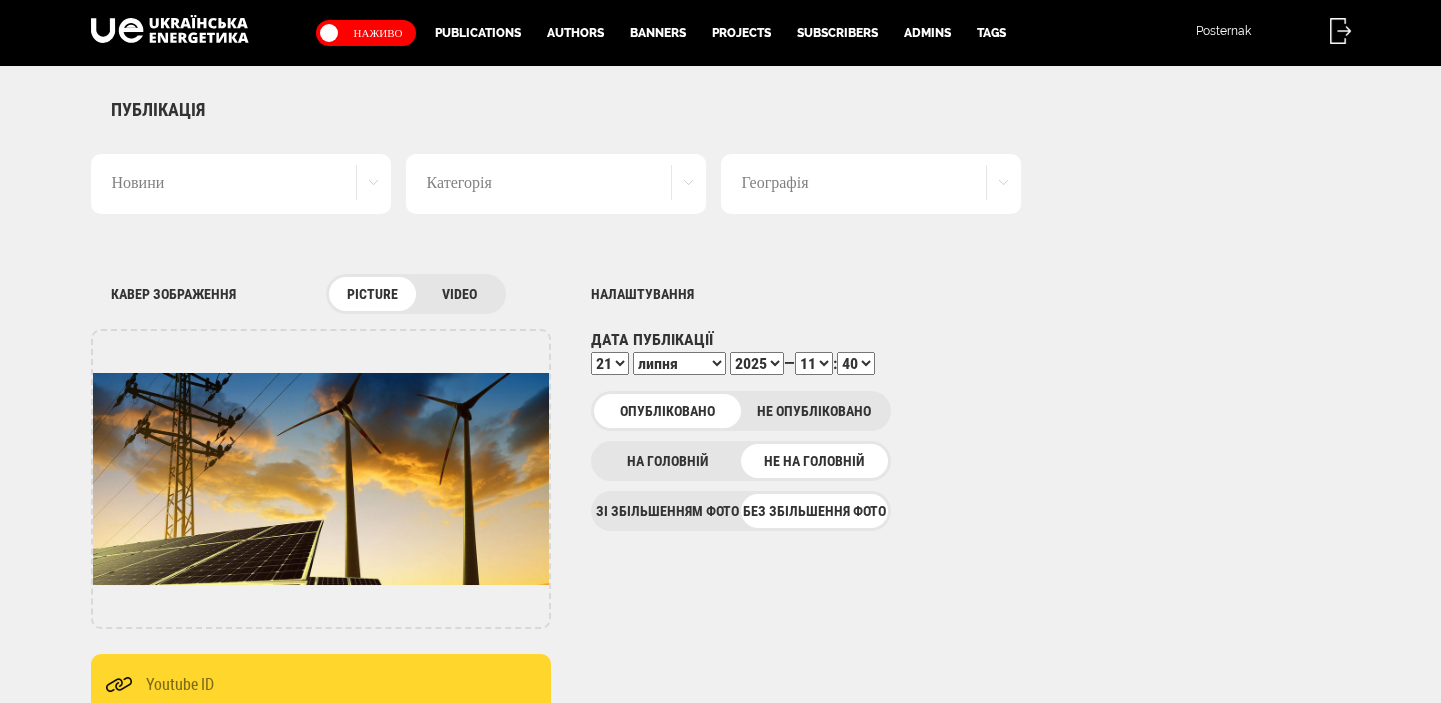 select on "45" 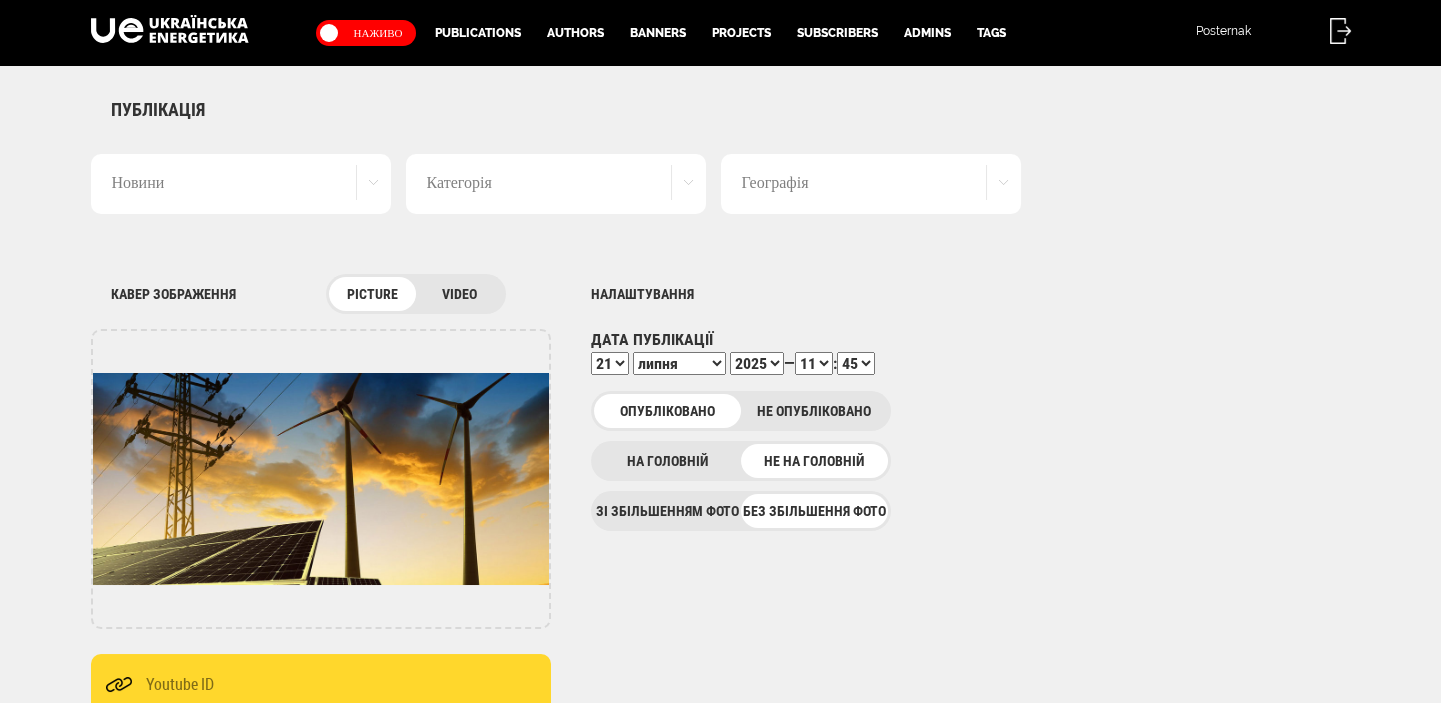 click on "00
01
02
03
04
05
06
07
08
09
10
11
12
13
14
15
16
17
18
19
20
21
22
23
24
25
26
27
28
29
30
31
32
33
34
35
36
37
38
39
40
41
42
43
44
45
46
47
48
49
50
51
52
53
54
55
56
57
58
59" at bounding box center (856, 363) 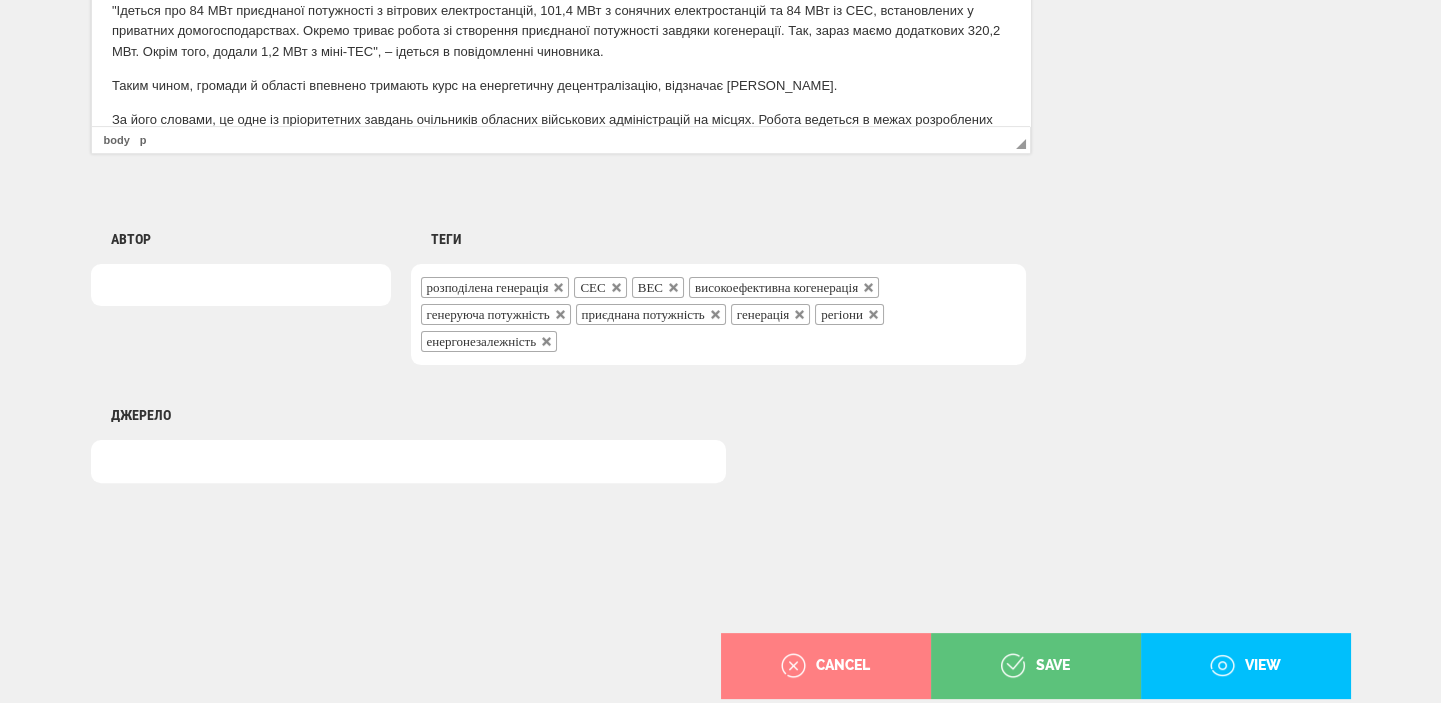 scroll, scrollTop: 1551, scrollLeft: 0, axis: vertical 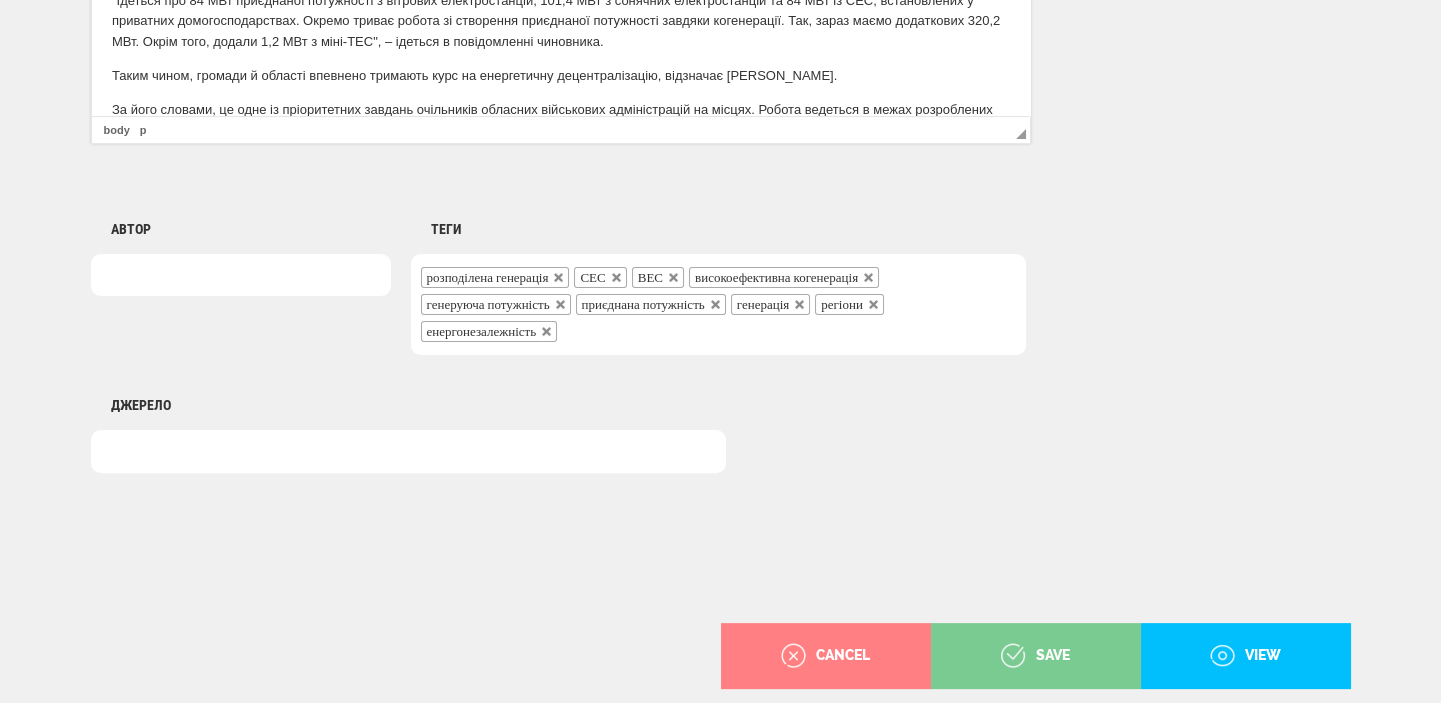 click on "save" at bounding box center [1036, 656] 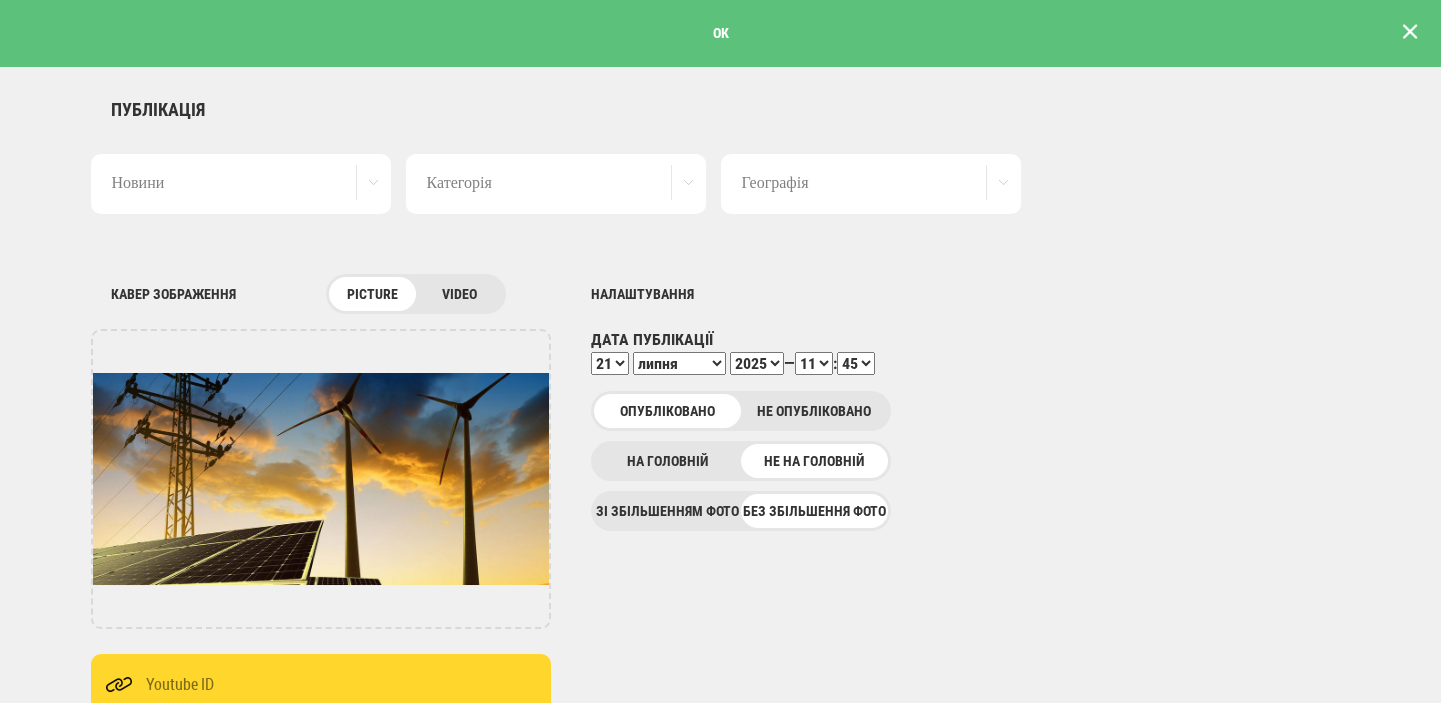 scroll, scrollTop: 0, scrollLeft: 0, axis: both 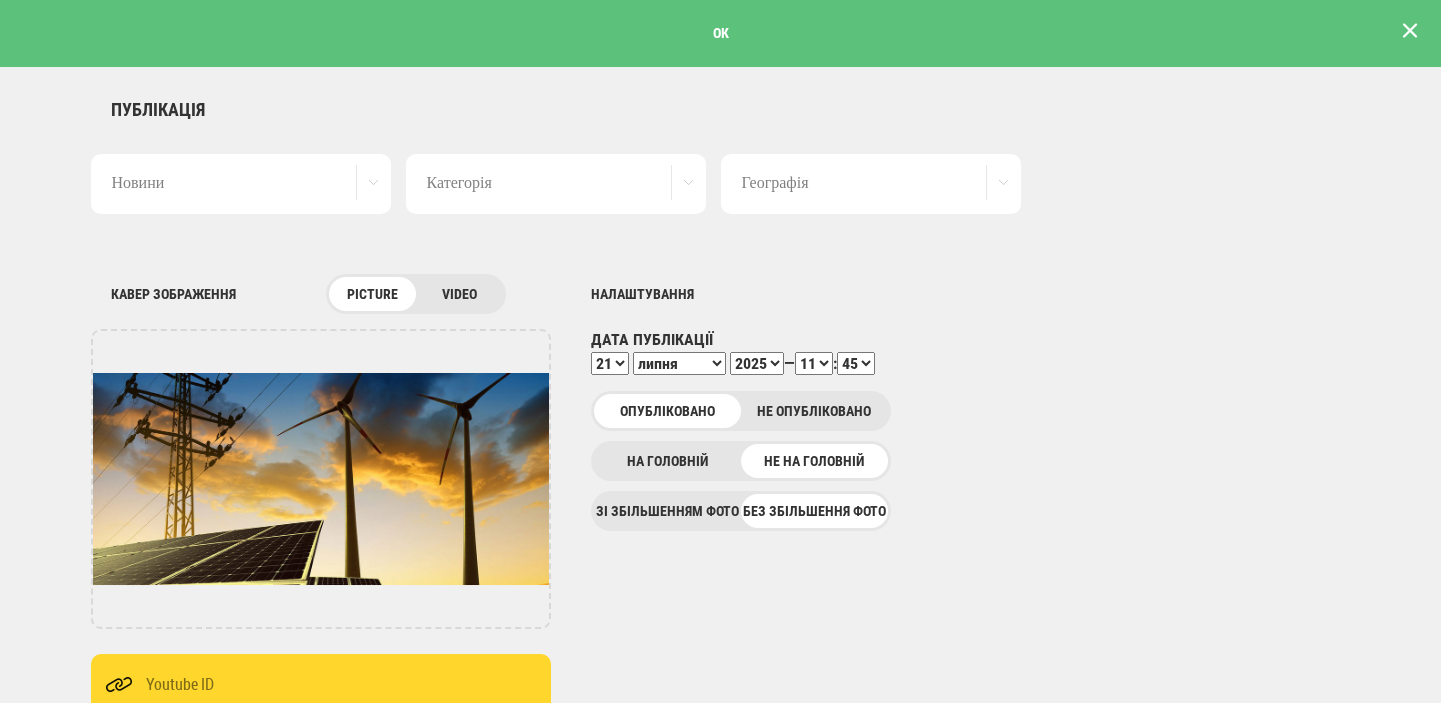 click at bounding box center [1410, 31] 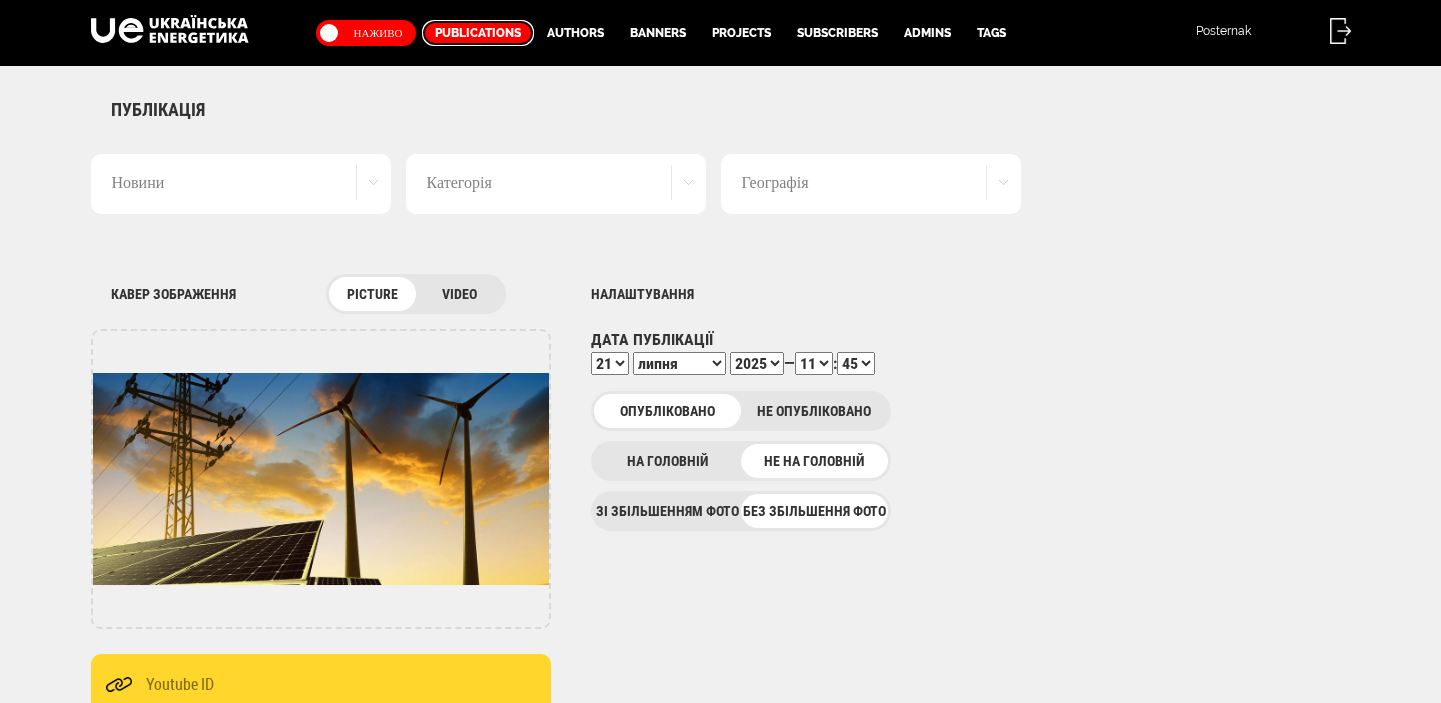 click on "Publications" at bounding box center [478, 33] 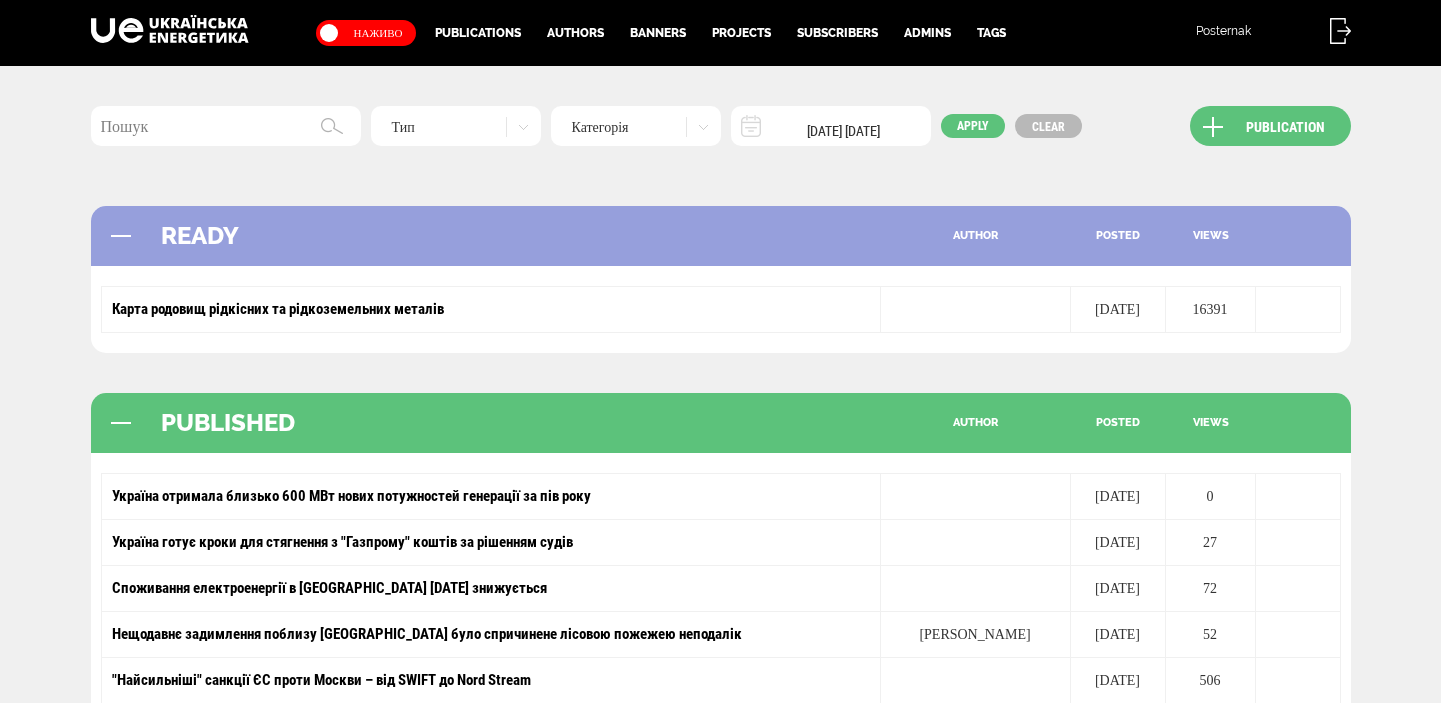 scroll, scrollTop: 0, scrollLeft: 0, axis: both 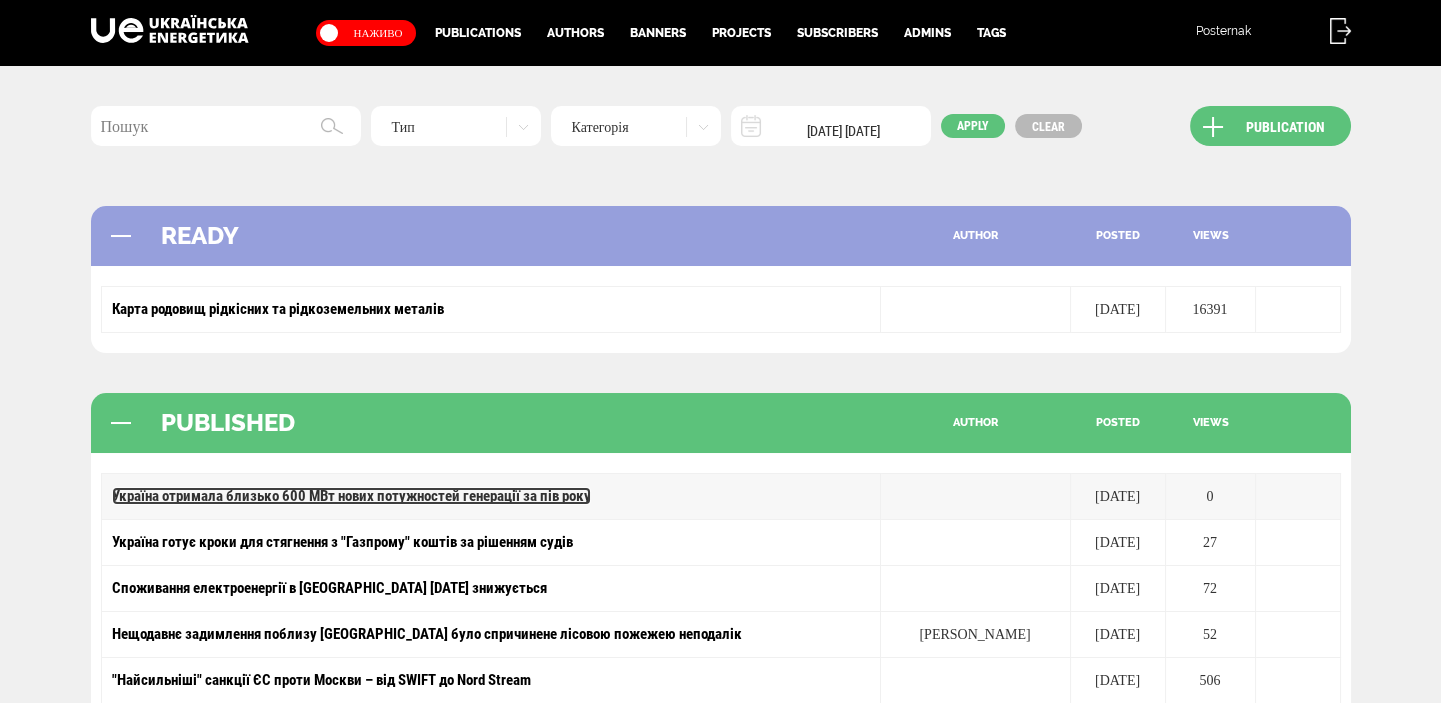 click on "Україна отримала близько 600 МВт нових потужностей генерації за пів року" at bounding box center [351, 496] 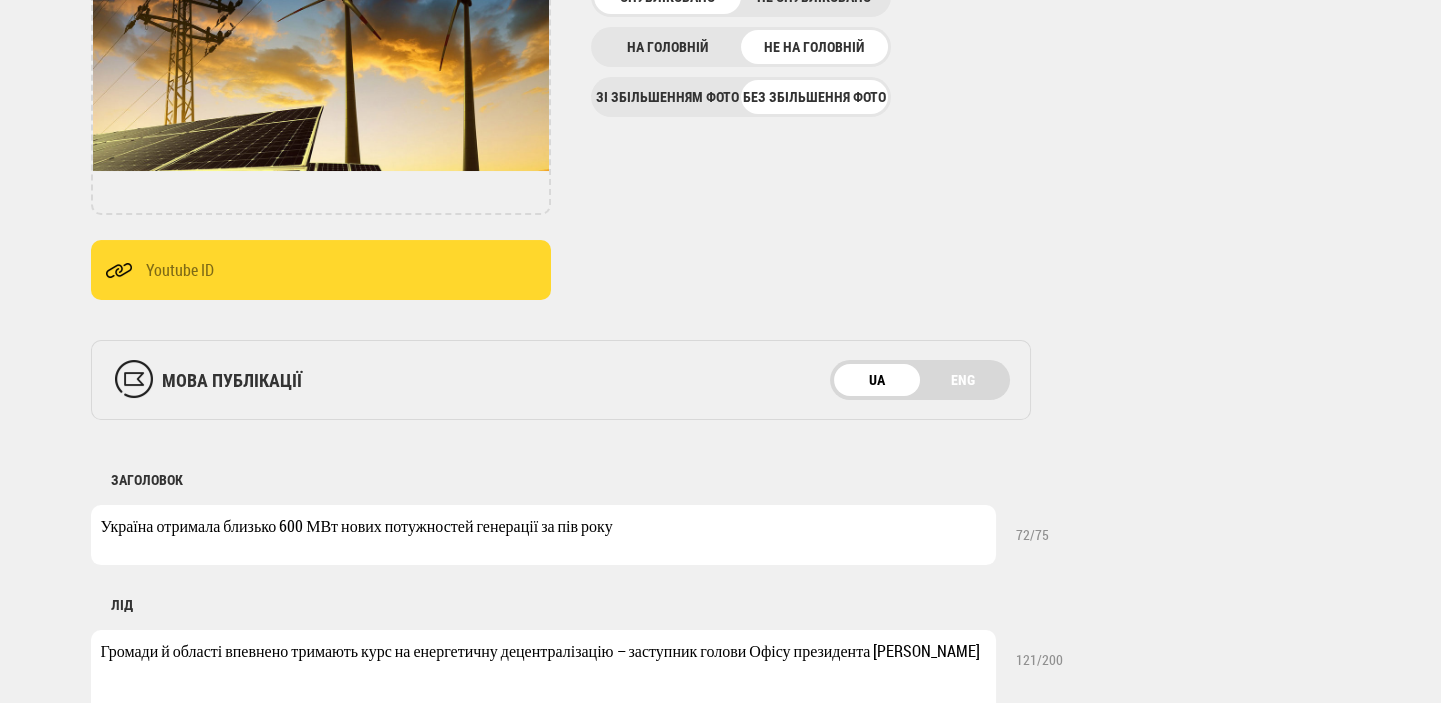 scroll, scrollTop: 424, scrollLeft: 0, axis: vertical 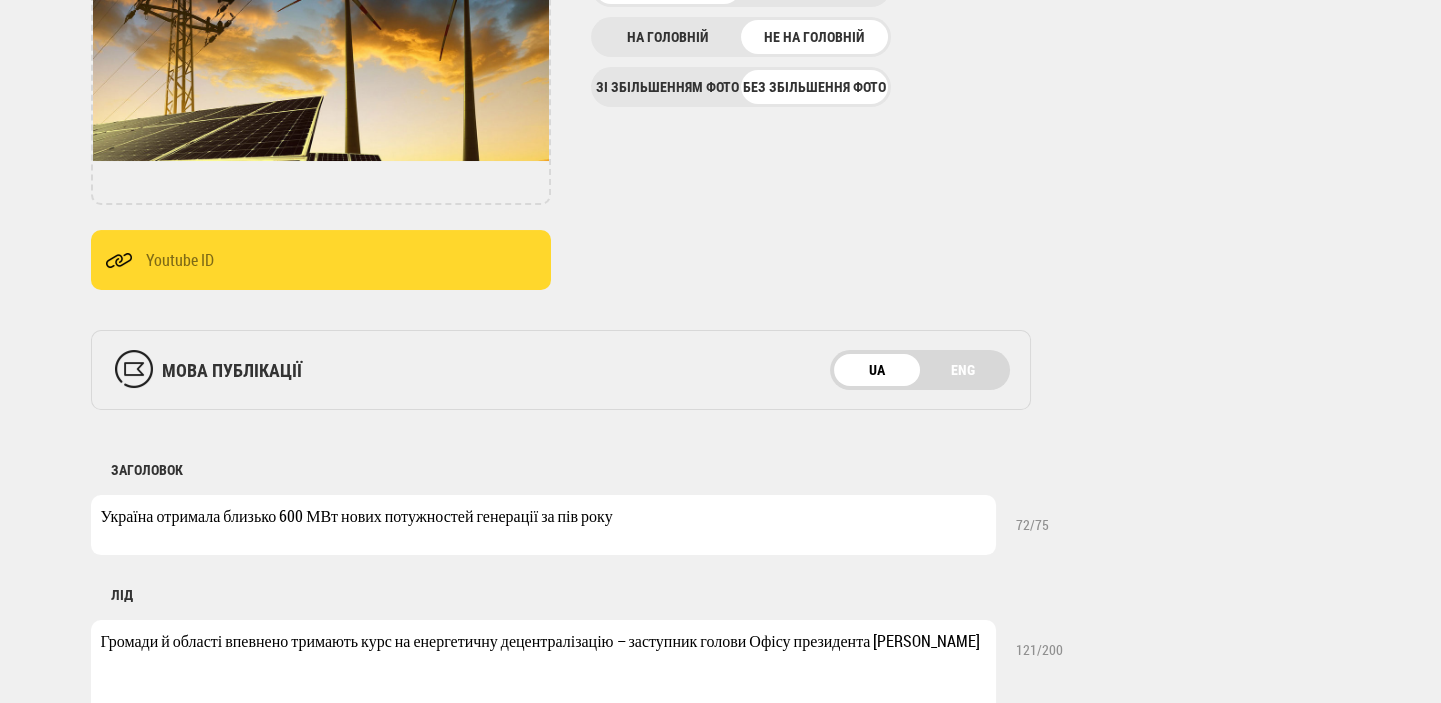 drag, startPoint x: 102, startPoint y: 518, endPoint x: 152, endPoint y: 514, distance: 50.159744 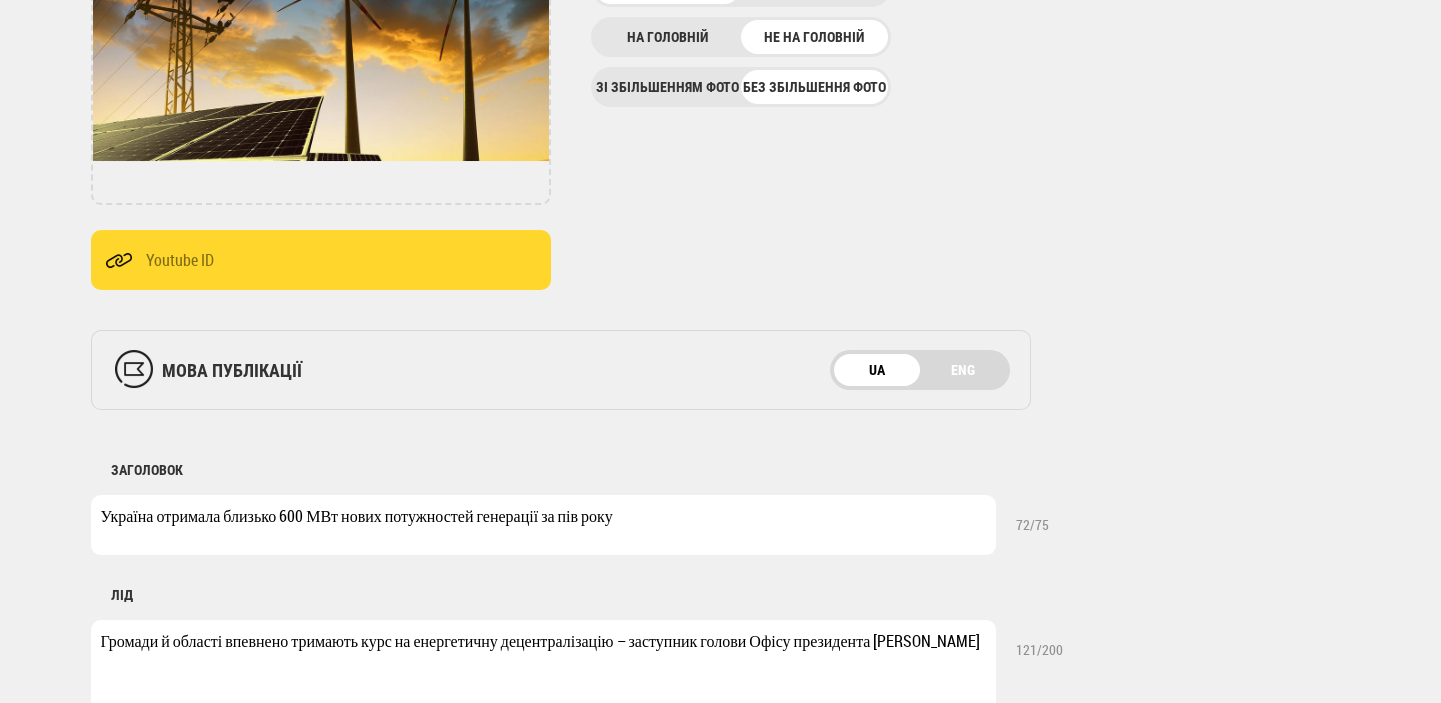 click on "Україна отримала близько 600 МВт нових потужностей генерації за пів року" at bounding box center [543, 525] 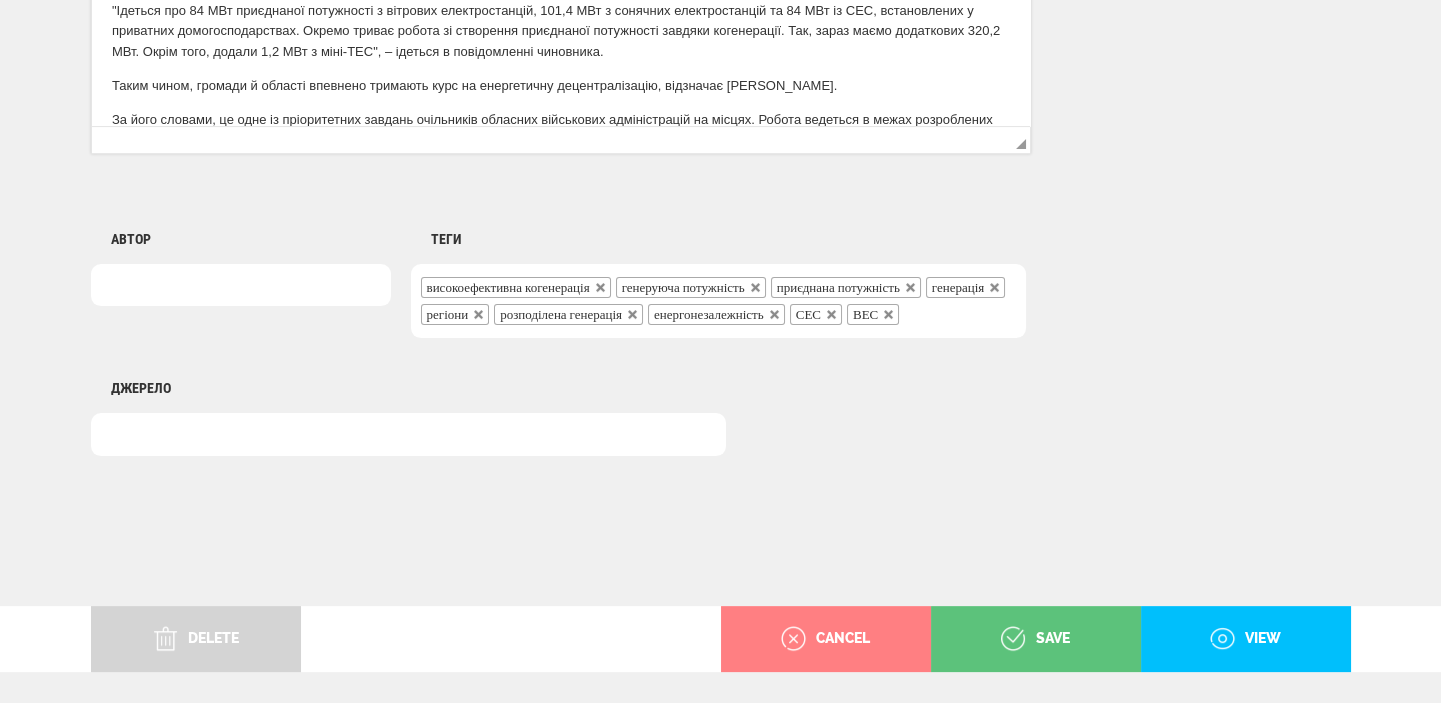 scroll, scrollTop: 1590, scrollLeft: 0, axis: vertical 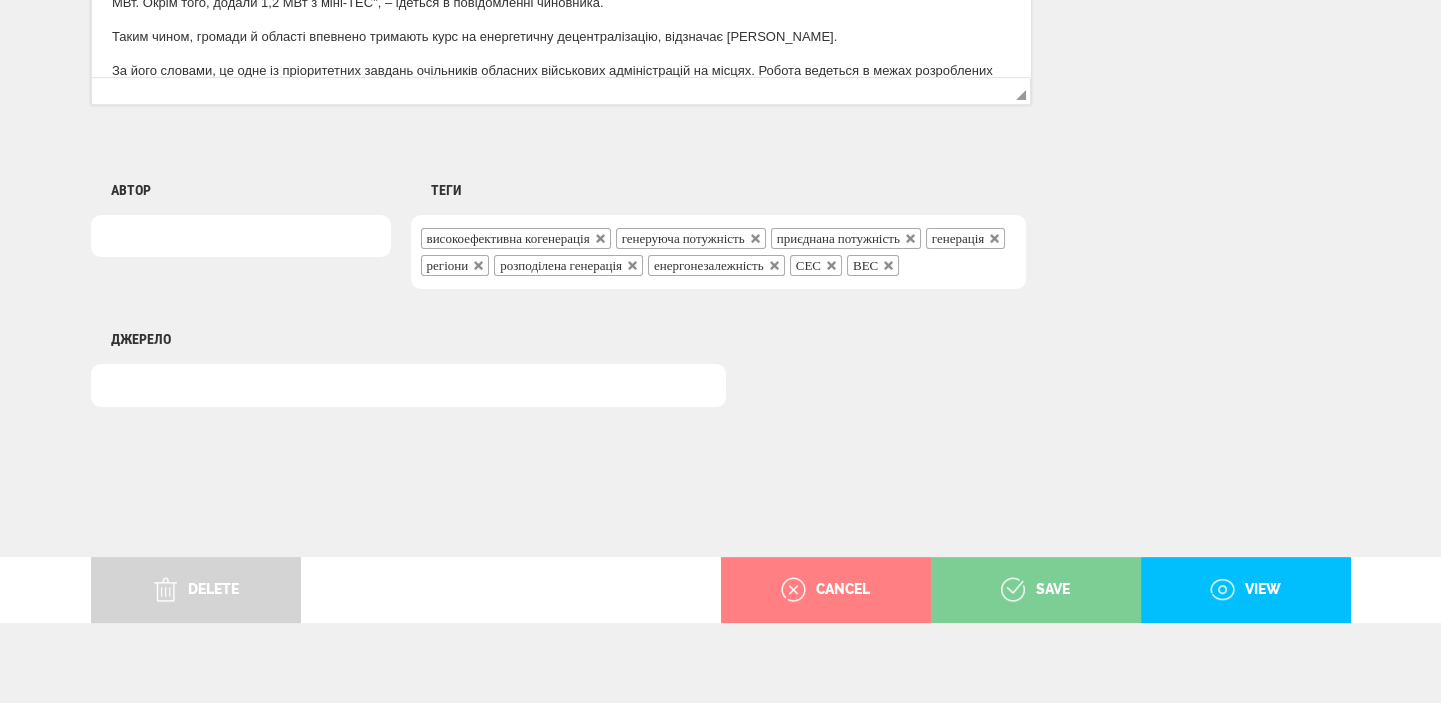 type on "Регіони отримали близько 600 МВт нових потужностей генерації за пів року" 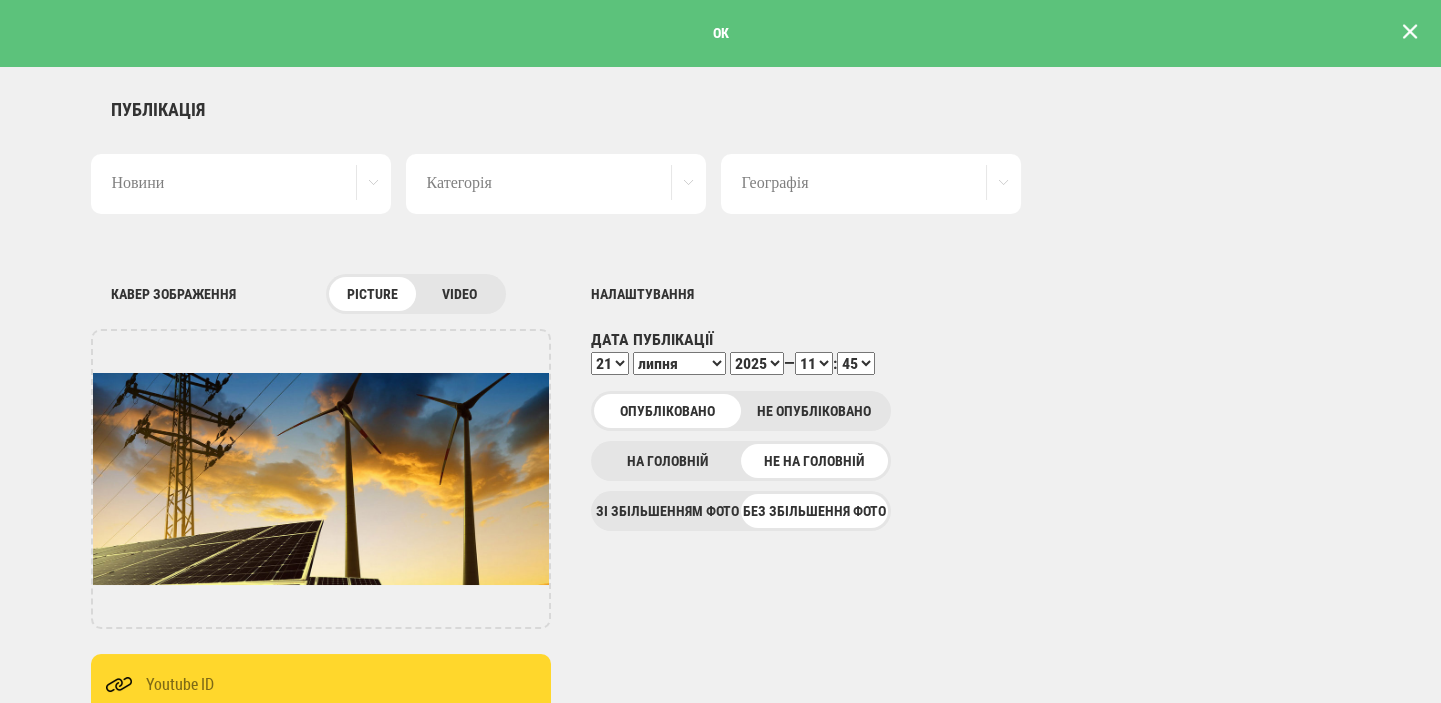scroll, scrollTop: 0, scrollLeft: 0, axis: both 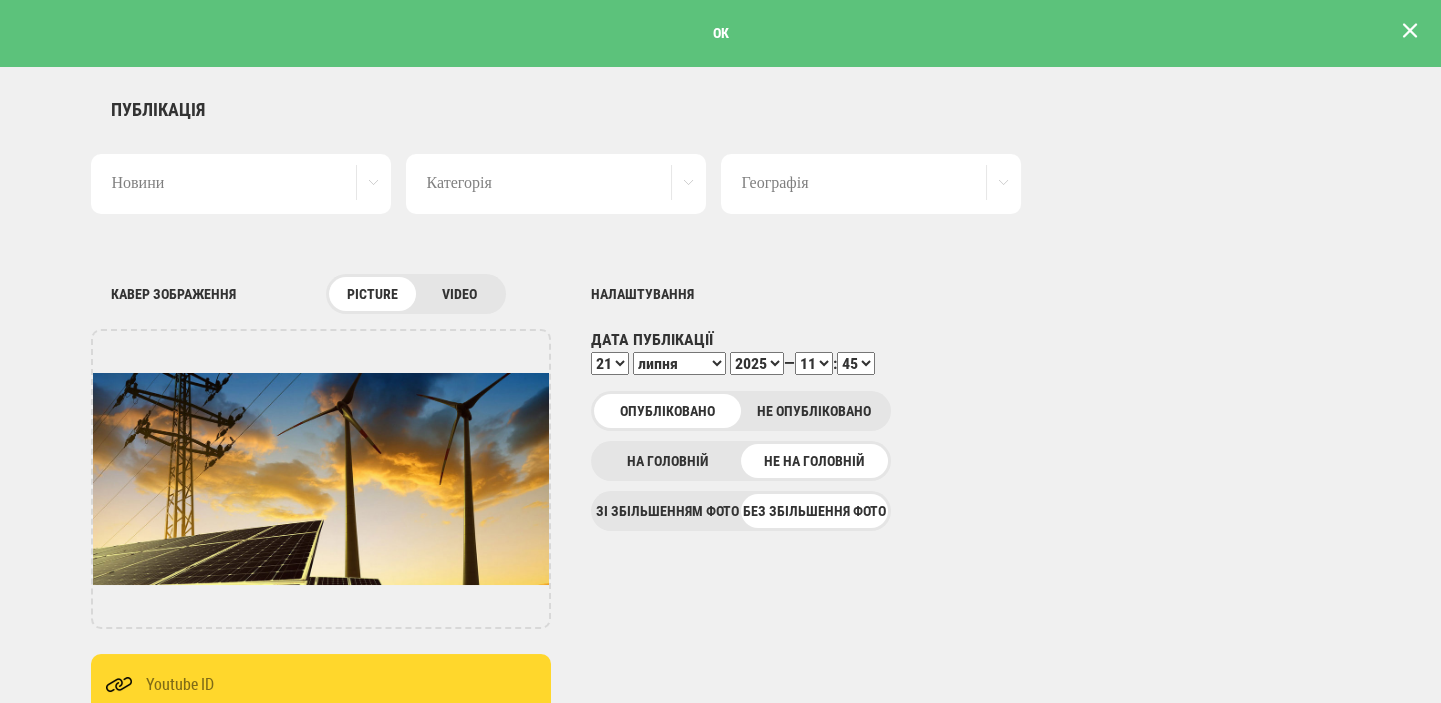 click at bounding box center (1410, 31) 